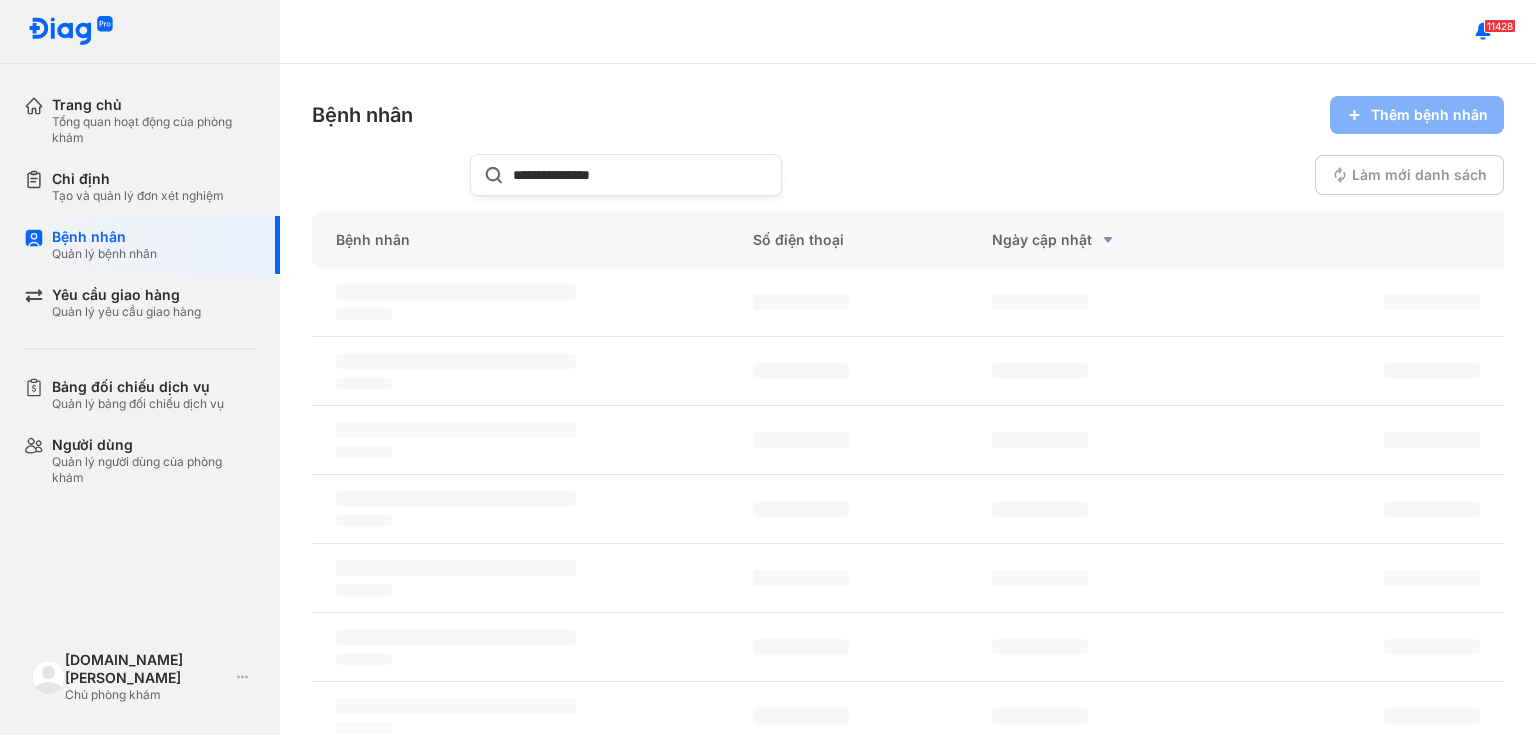 scroll, scrollTop: 0, scrollLeft: 0, axis: both 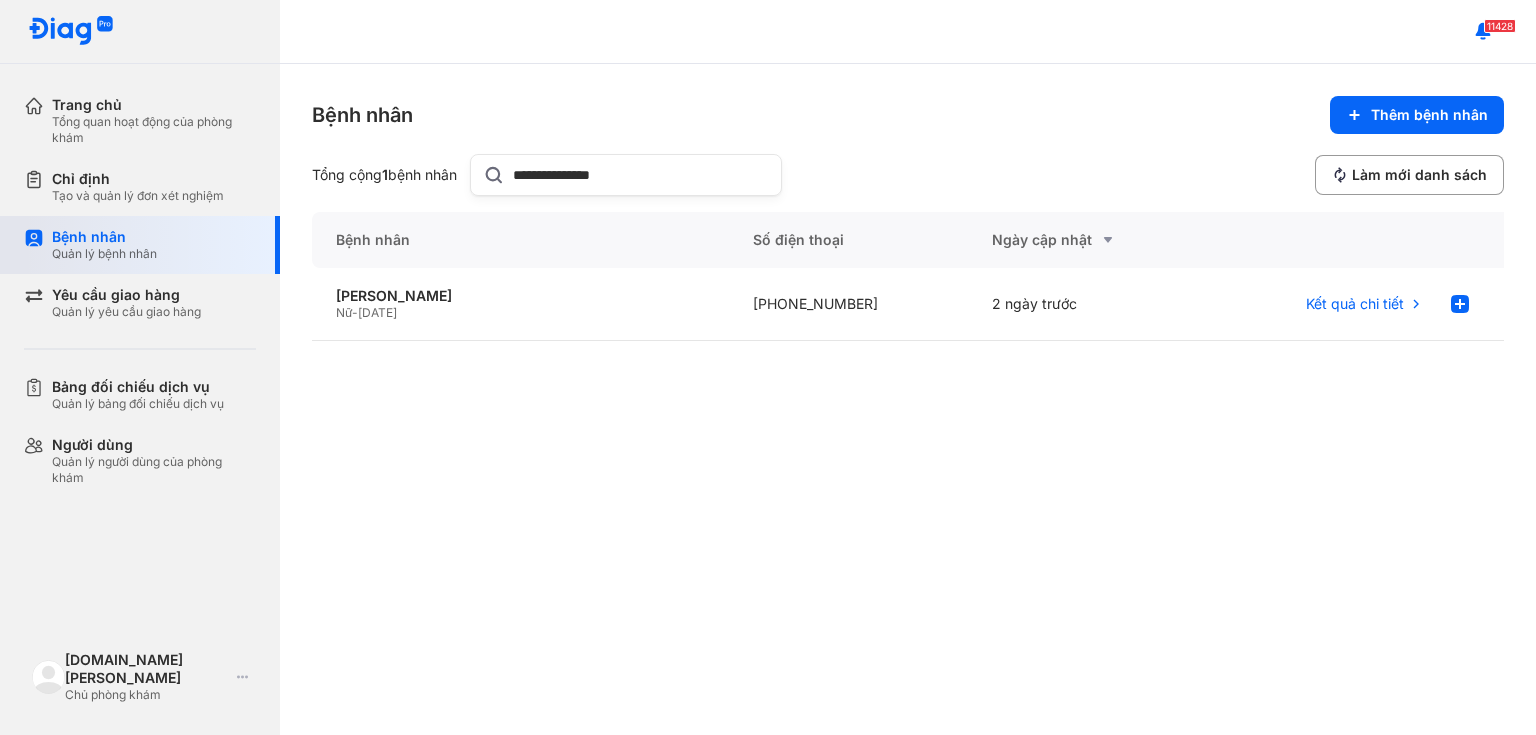 drag, startPoint x: 532, startPoint y: 169, endPoint x: 164, endPoint y: 223, distance: 371.94086 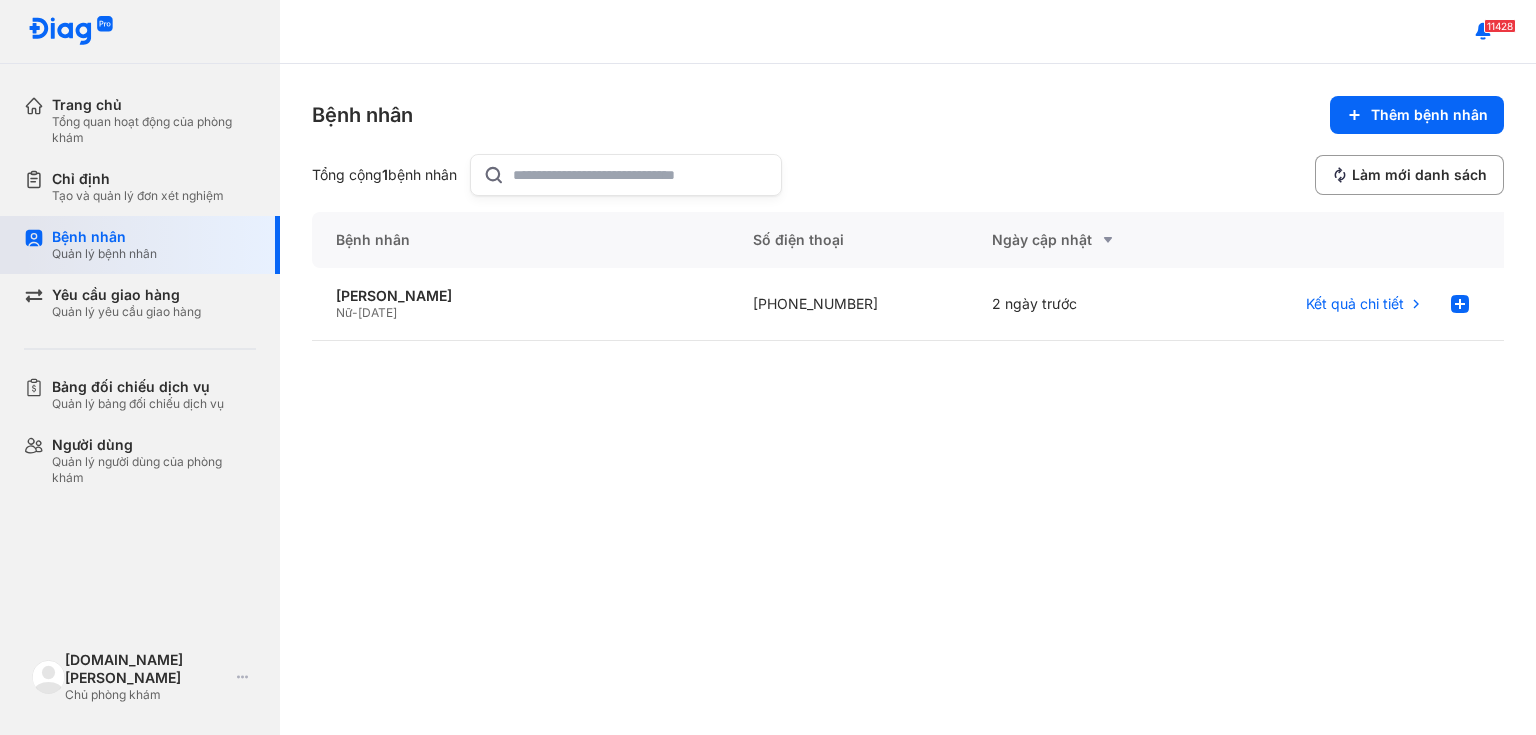 paste on "**********" 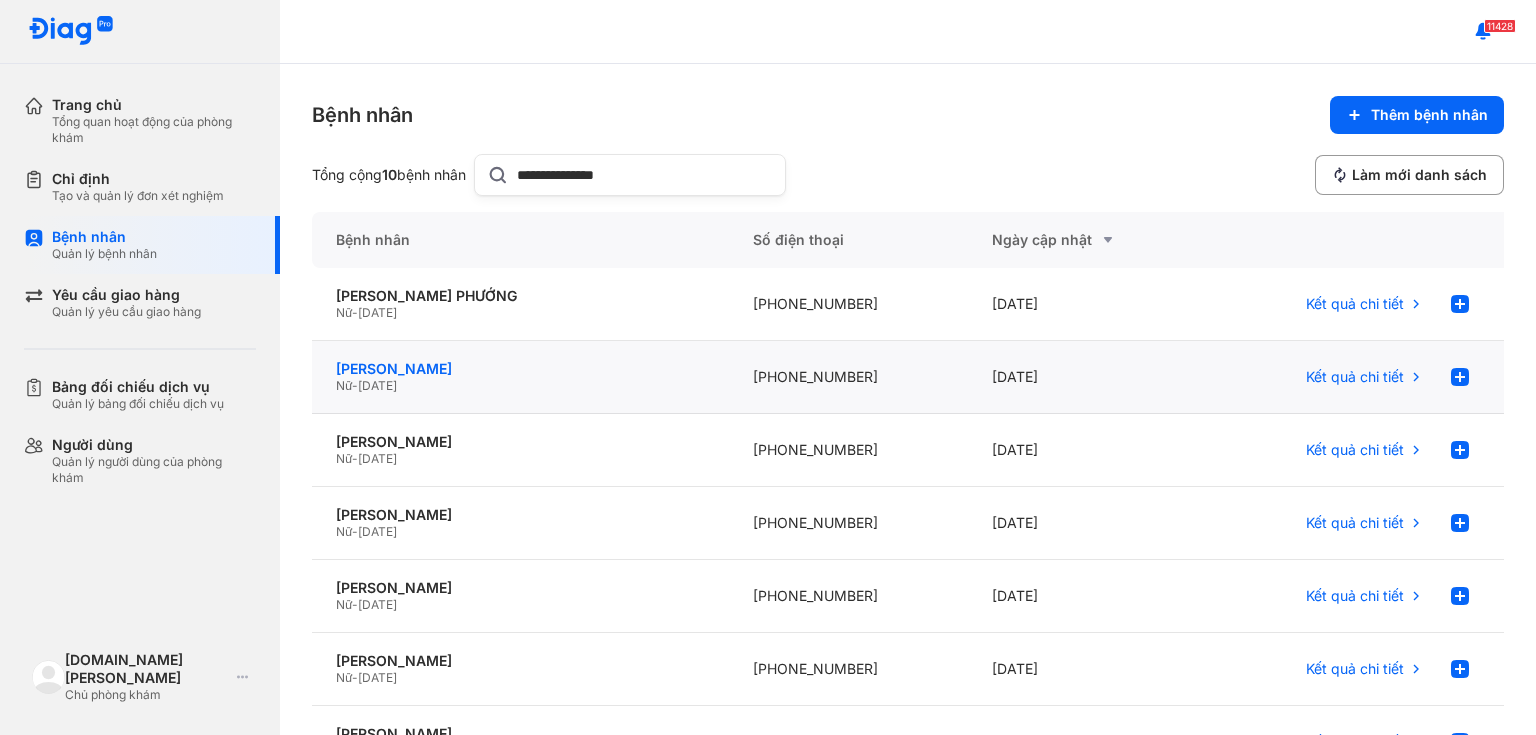 type on "**********" 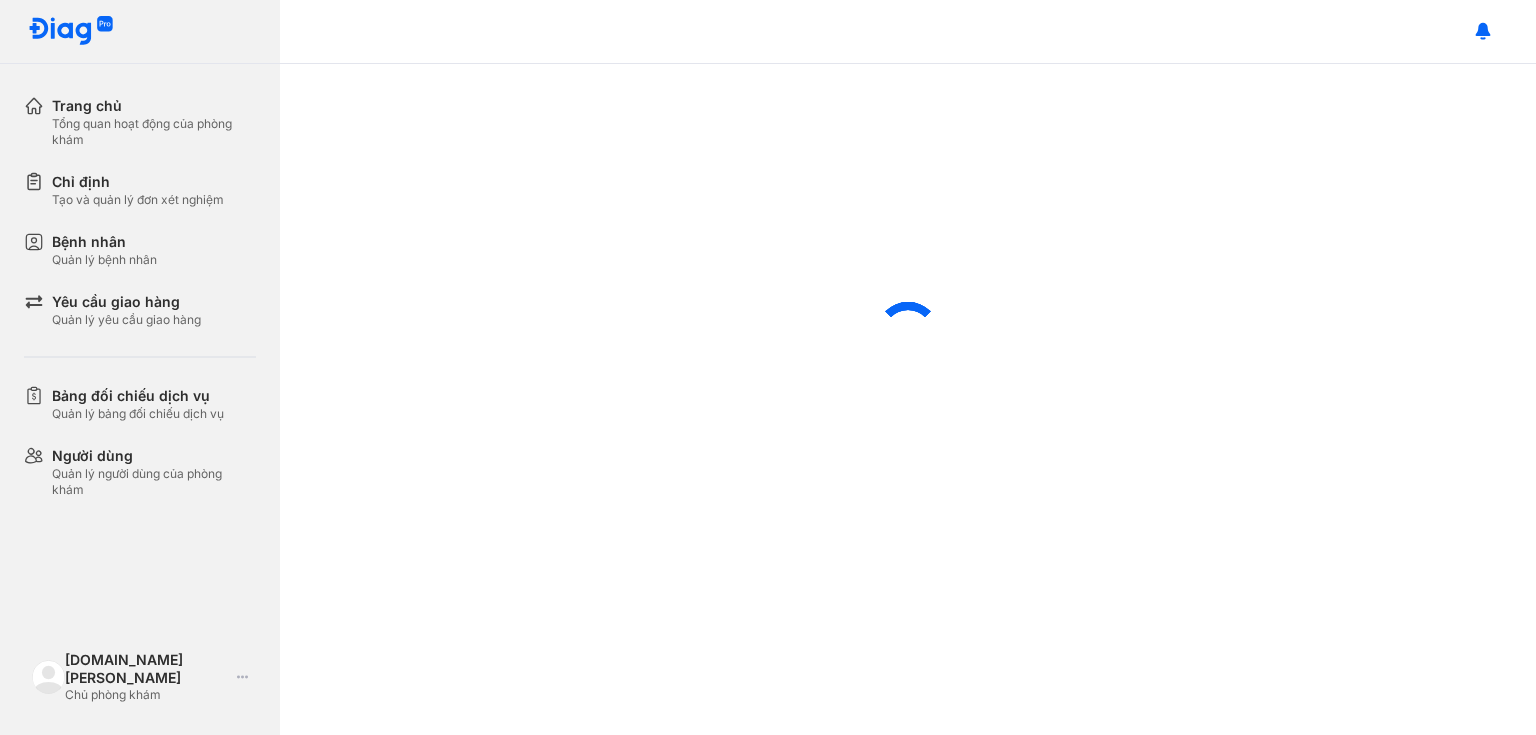 scroll, scrollTop: 0, scrollLeft: 0, axis: both 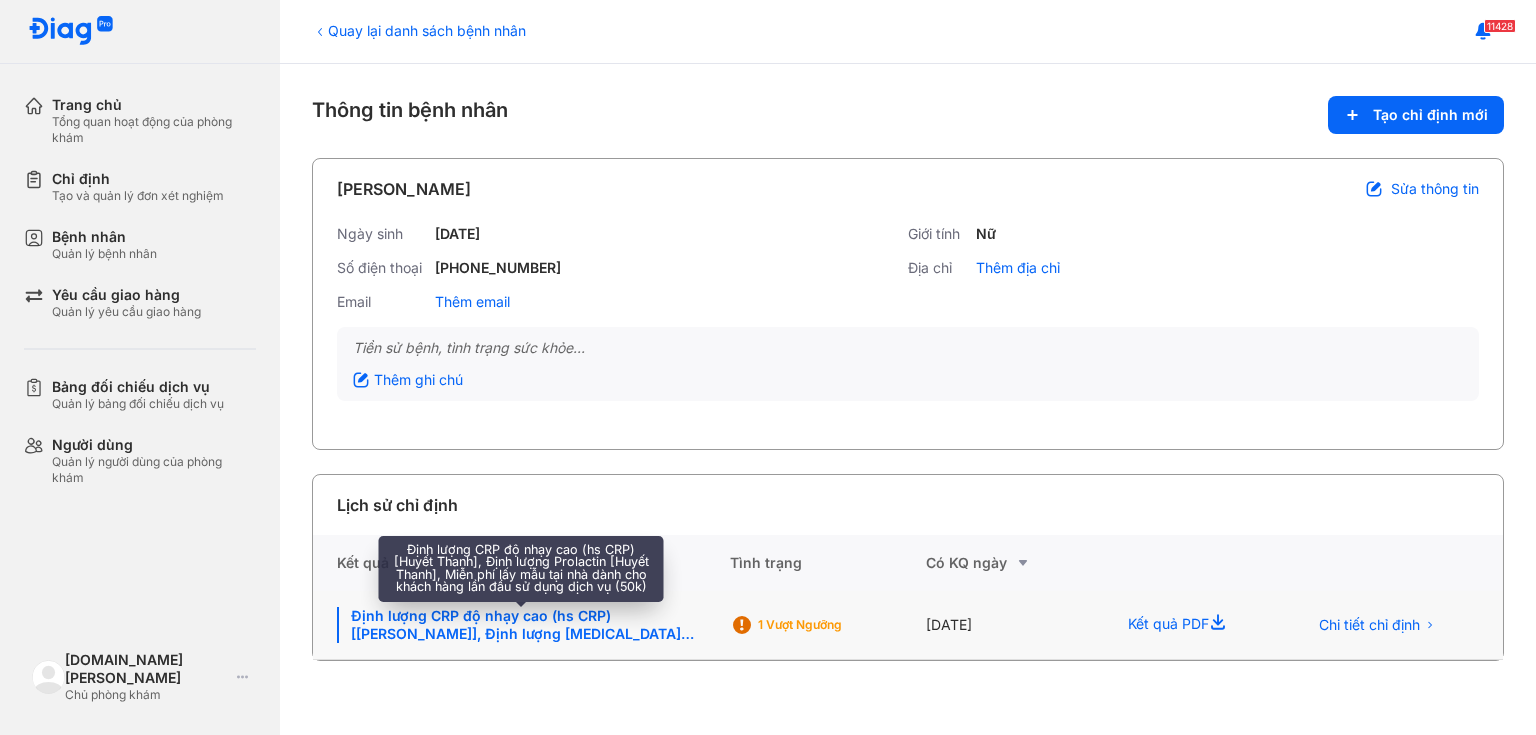 click on "Định lượng CRP độ nhạy cao (hs CRP) [[PERSON_NAME]], Định lượng [MEDICAL_DATA] [[PERSON_NAME]], Miễn phí lấy mẫu tại nhà dành cho khách hàng lần đầu sử dụng dịch vụ (50k)" 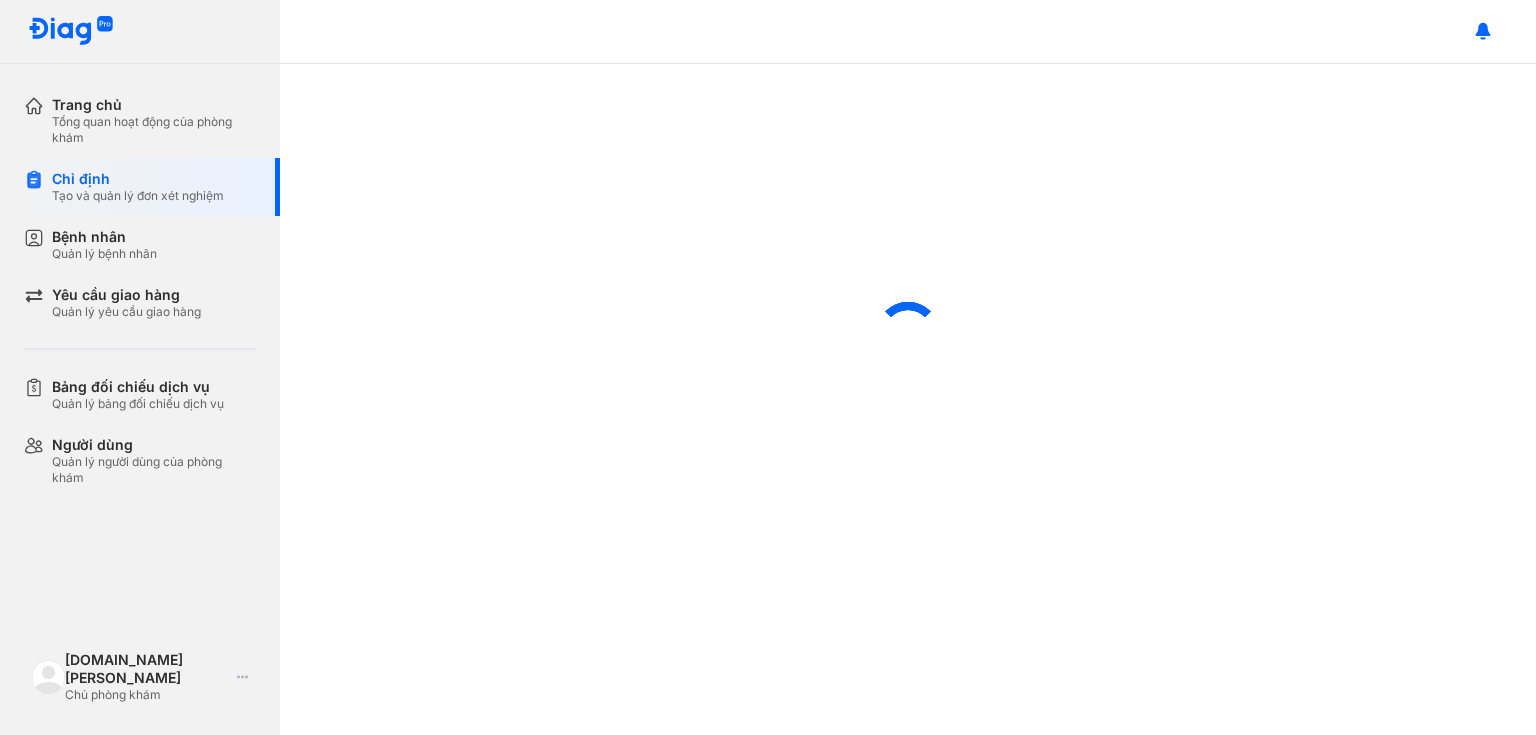 scroll, scrollTop: 0, scrollLeft: 0, axis: both 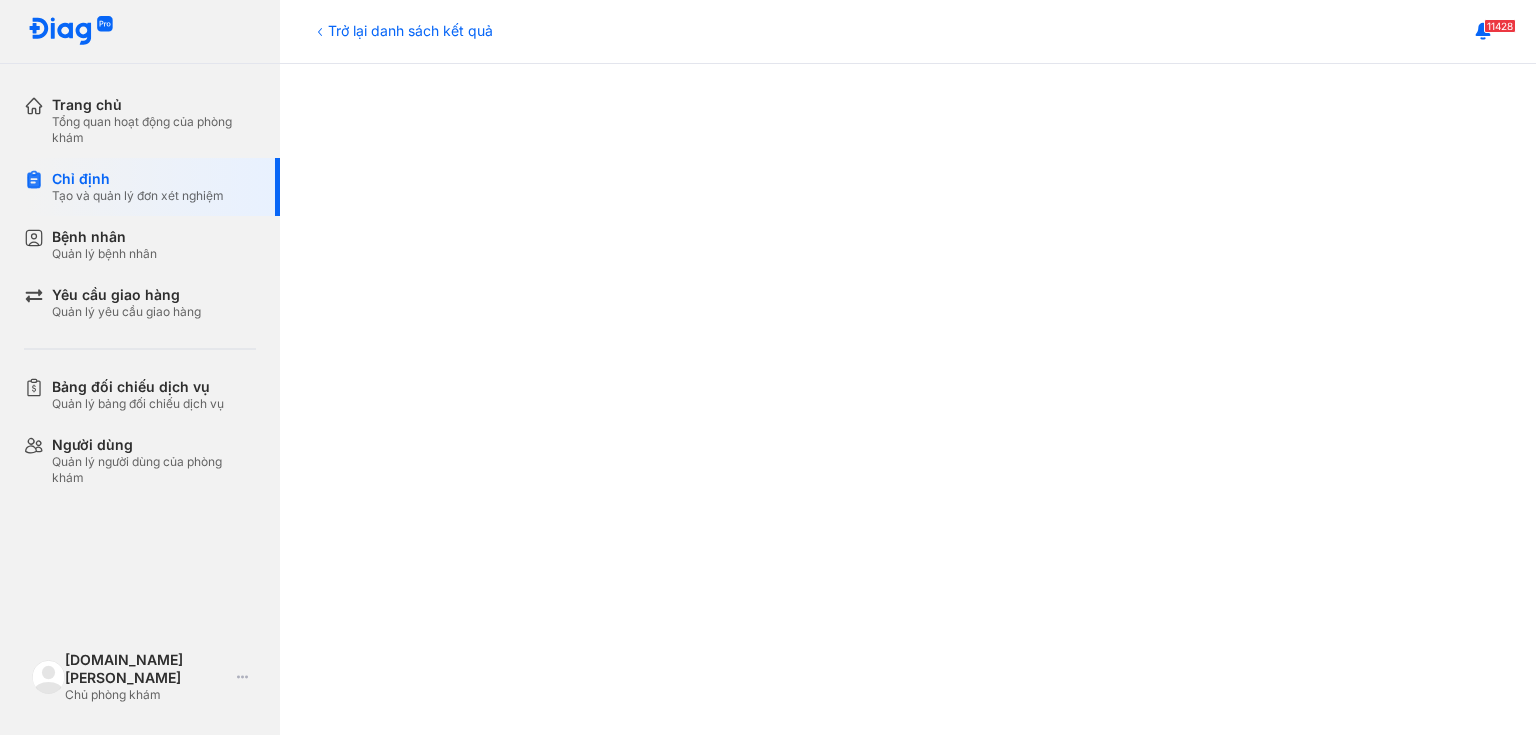 click 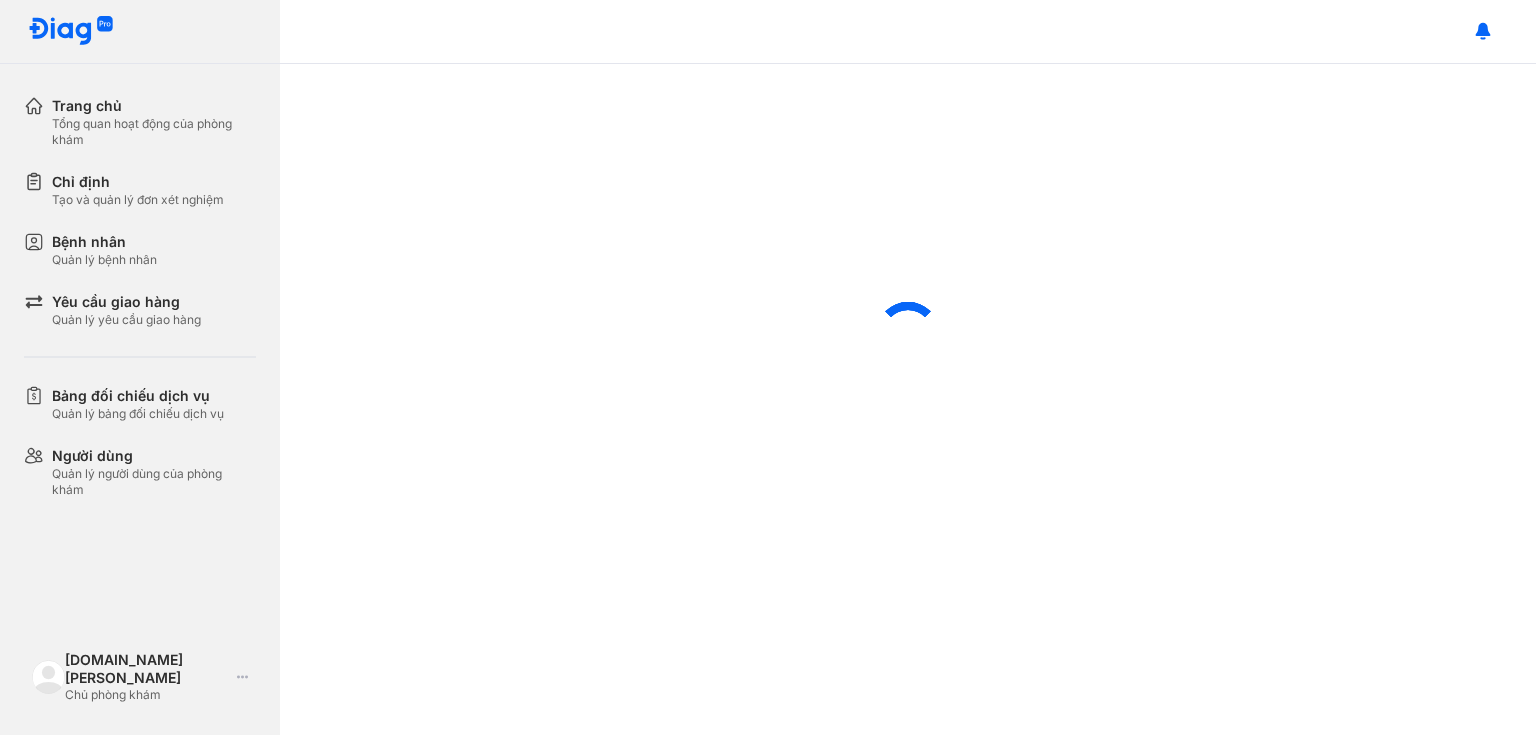 scroll, scrollTop: 0, scrollLeft: 0, axis: both 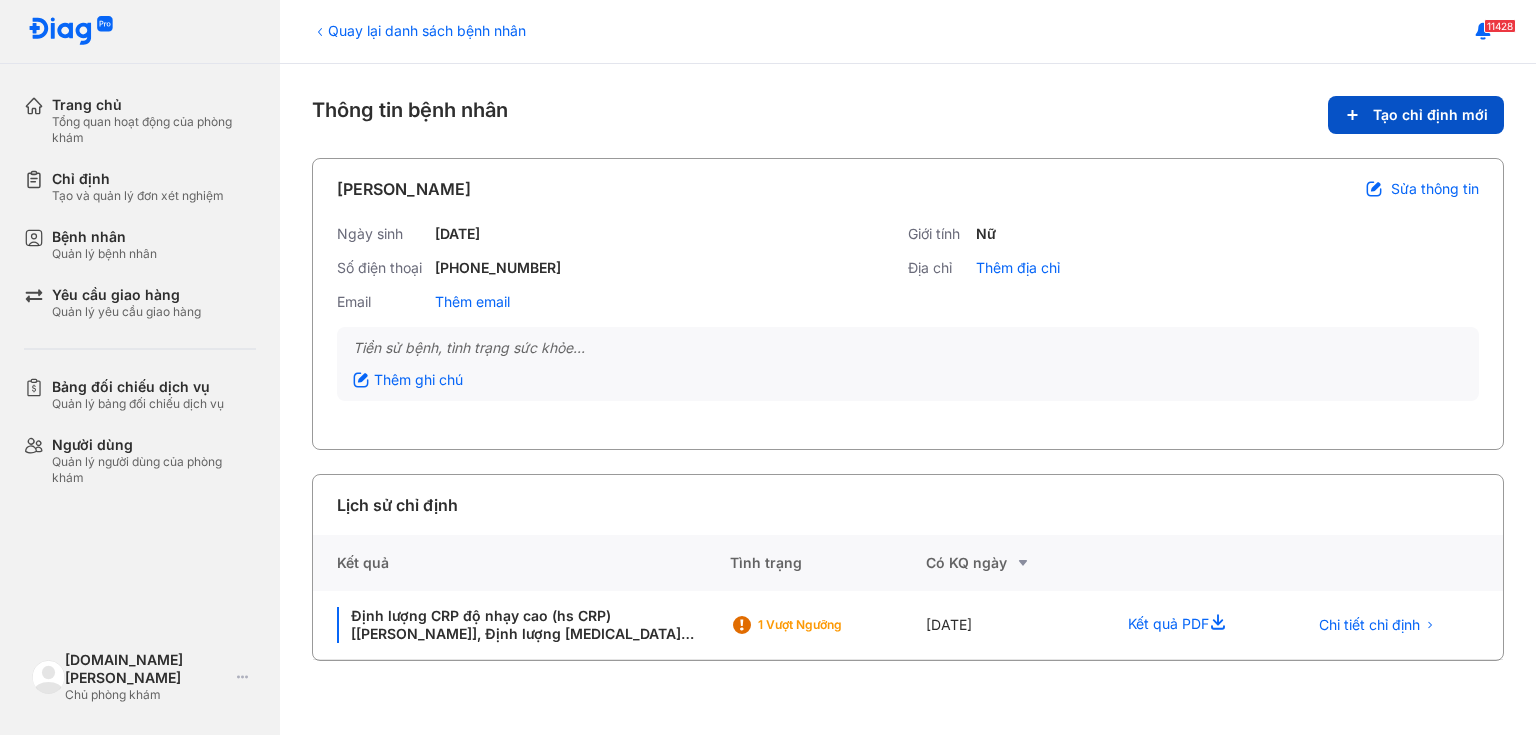 click on "Tạo chỉ định mới" 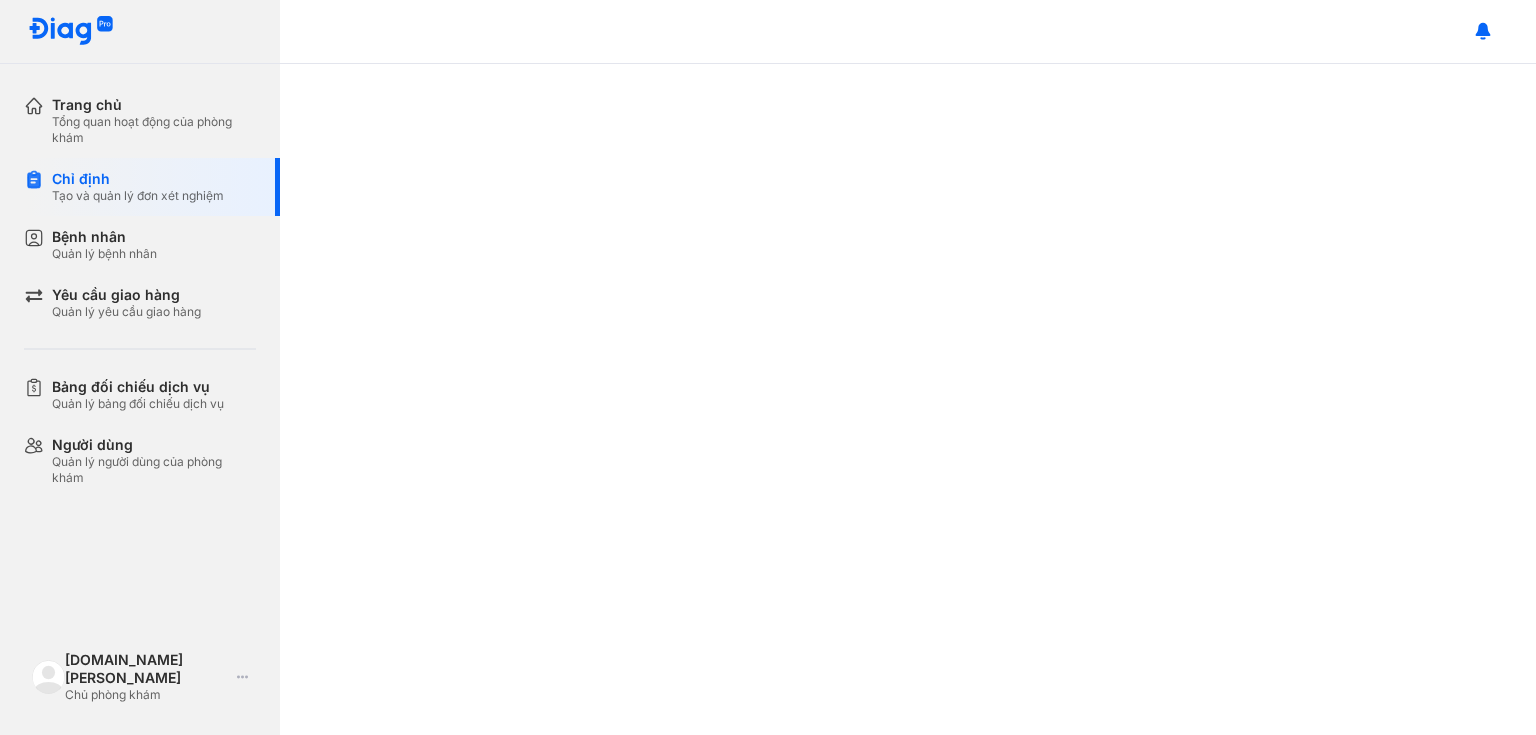 scroll, scrollTop: 0, scrollLeft: 0, axis: both 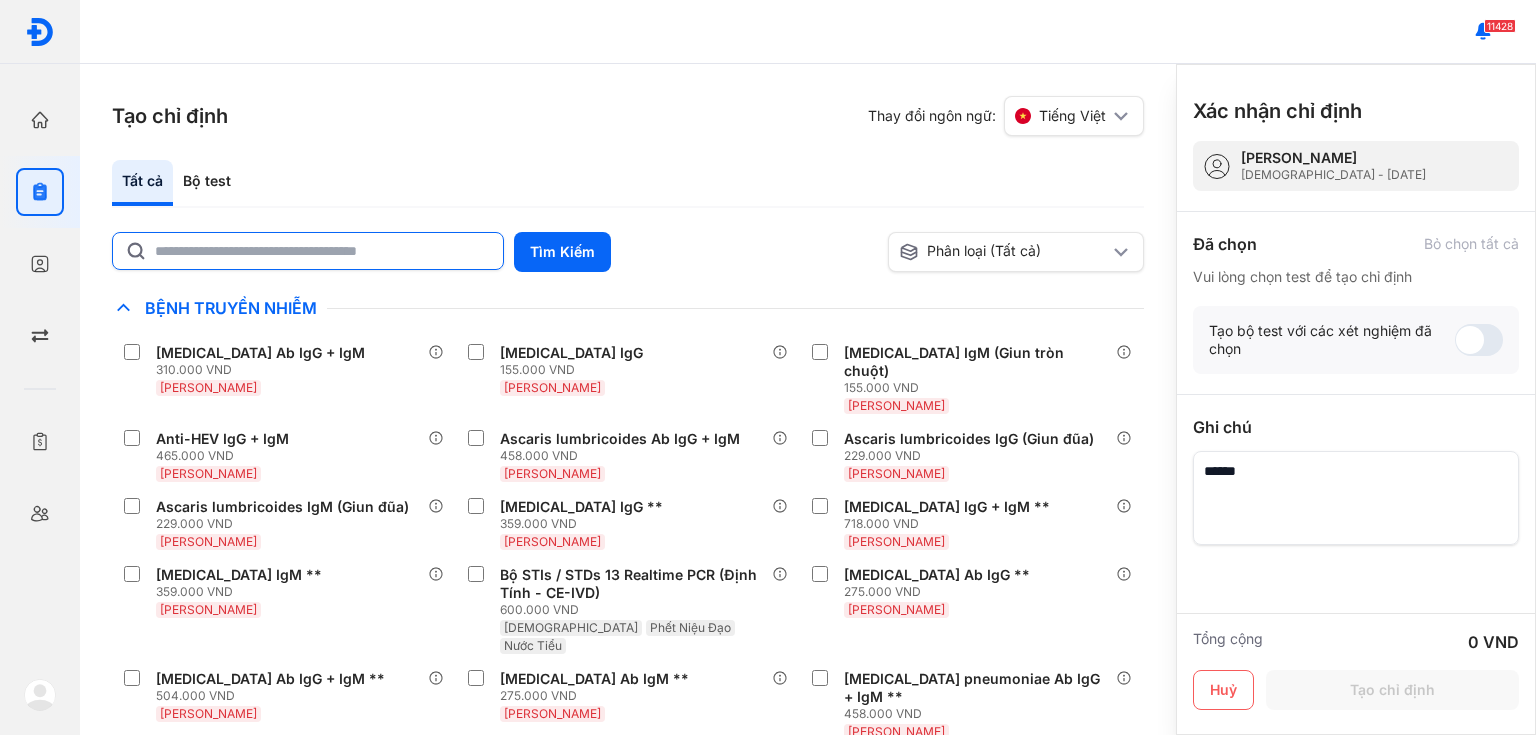 click 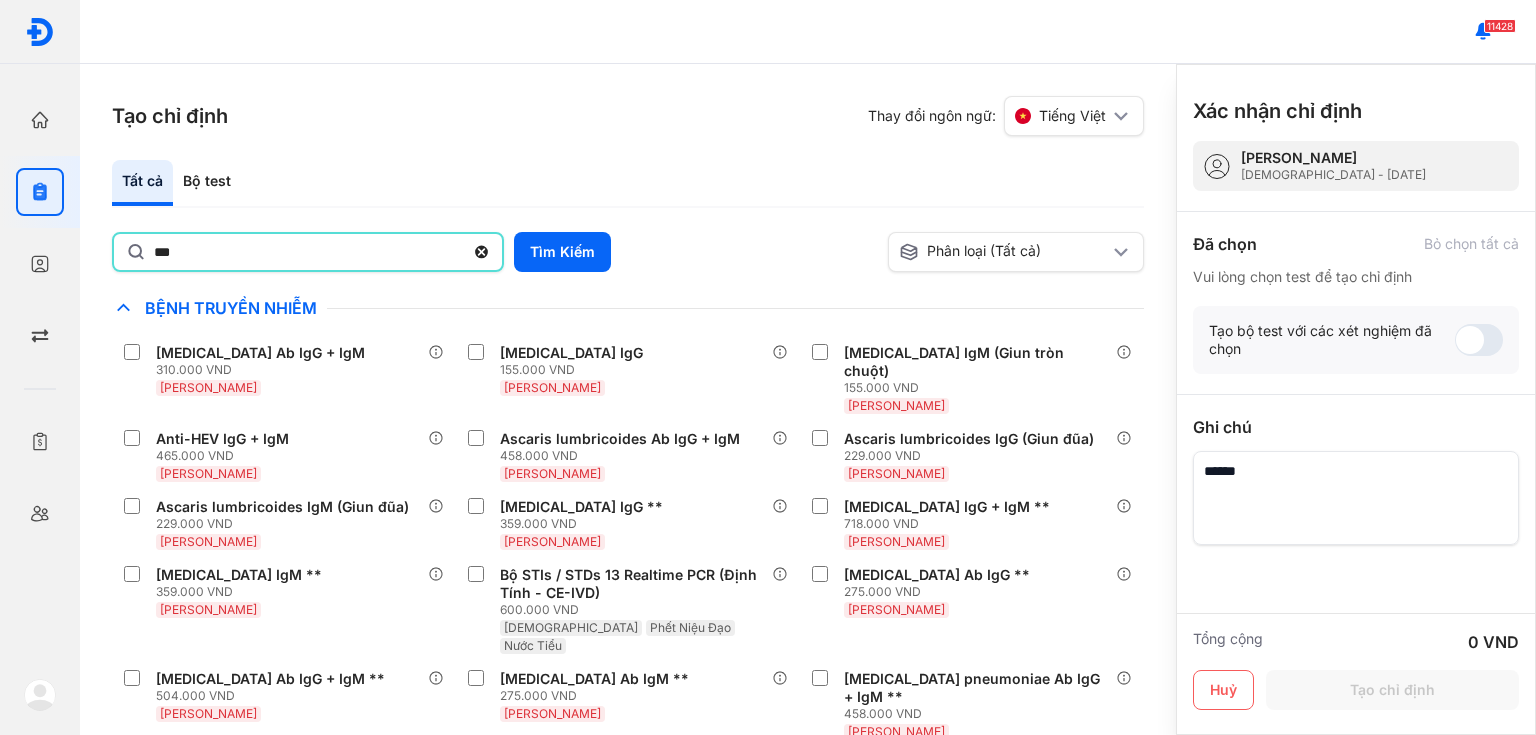 type on "***" 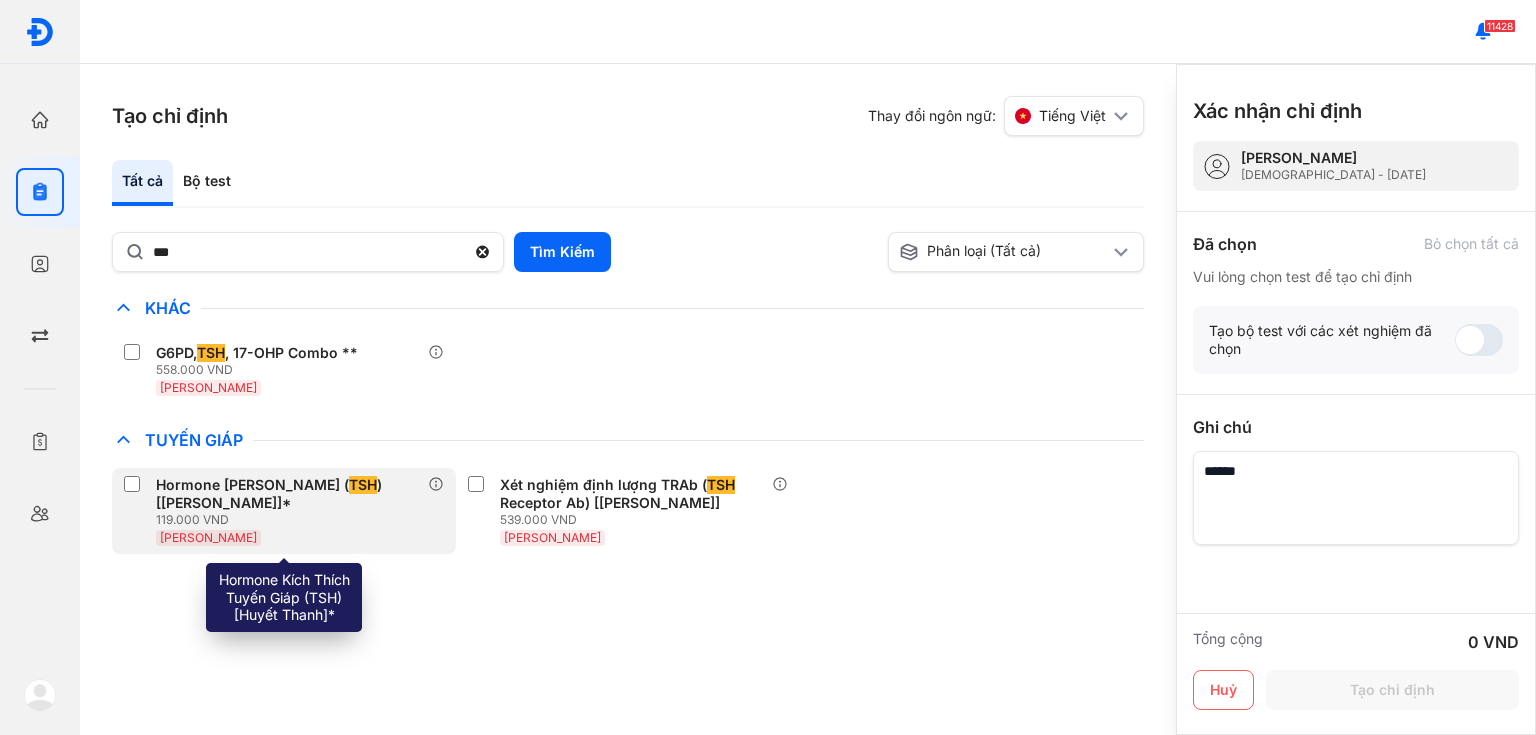 click on "119.000 VND" at bounding box center [292, 520] 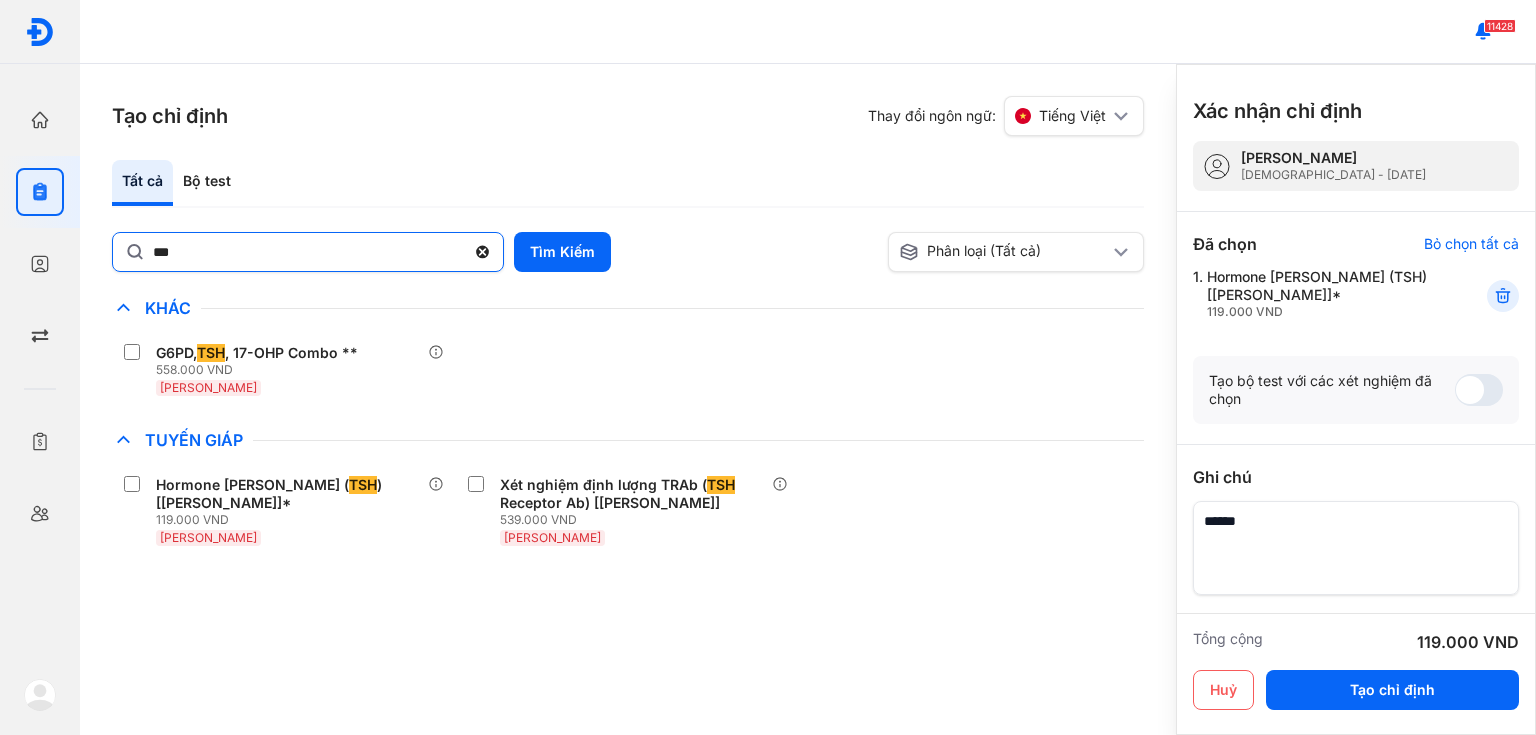 click 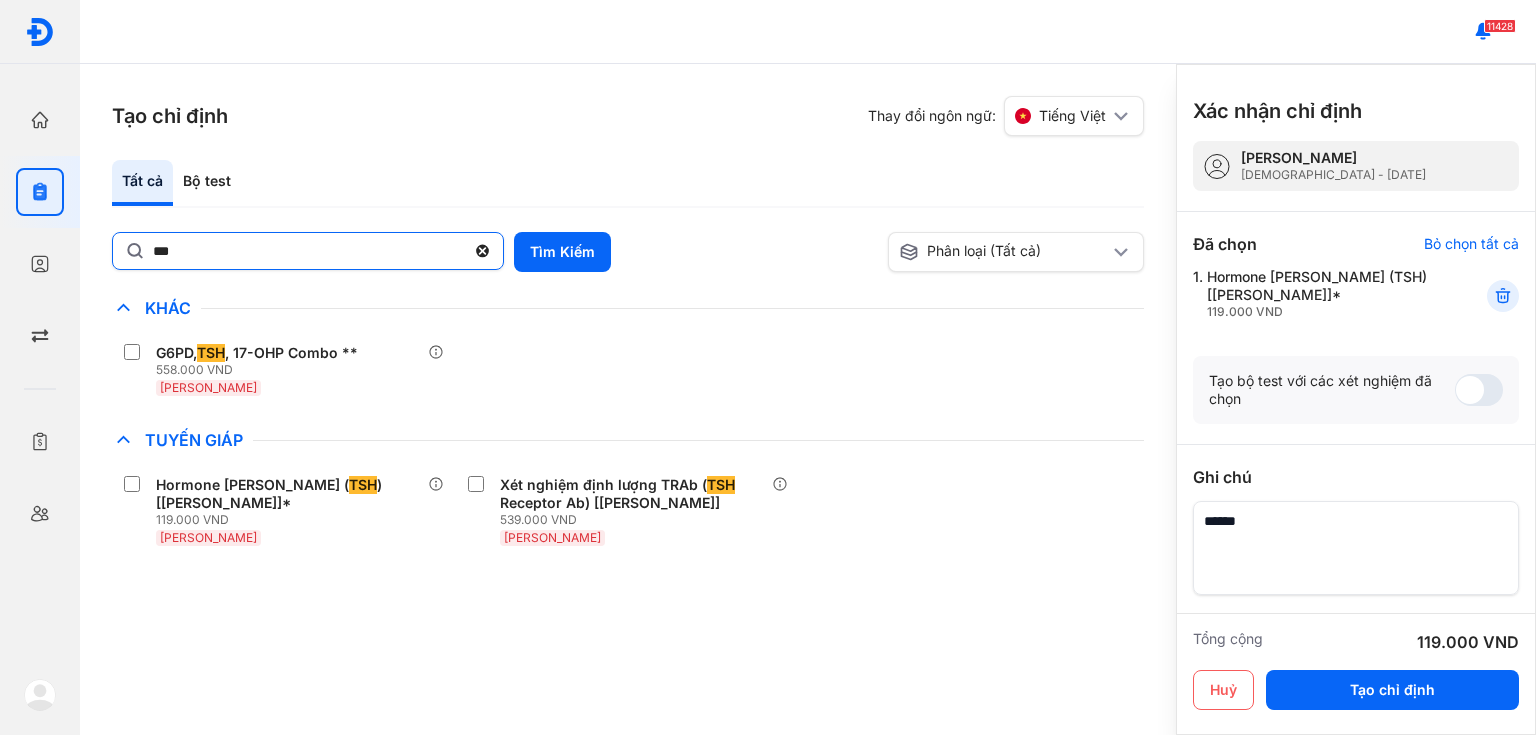 click on "***" 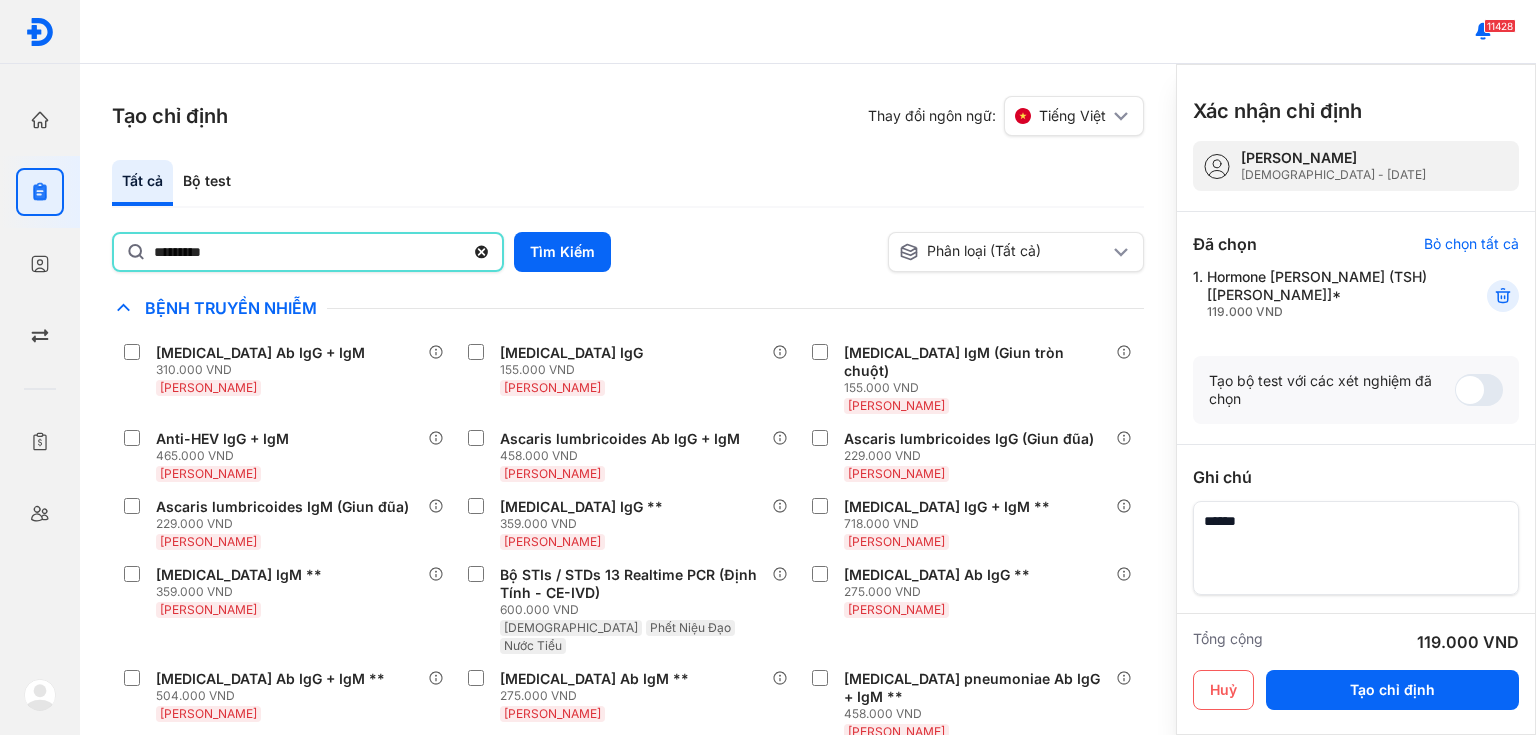 type on "*********" 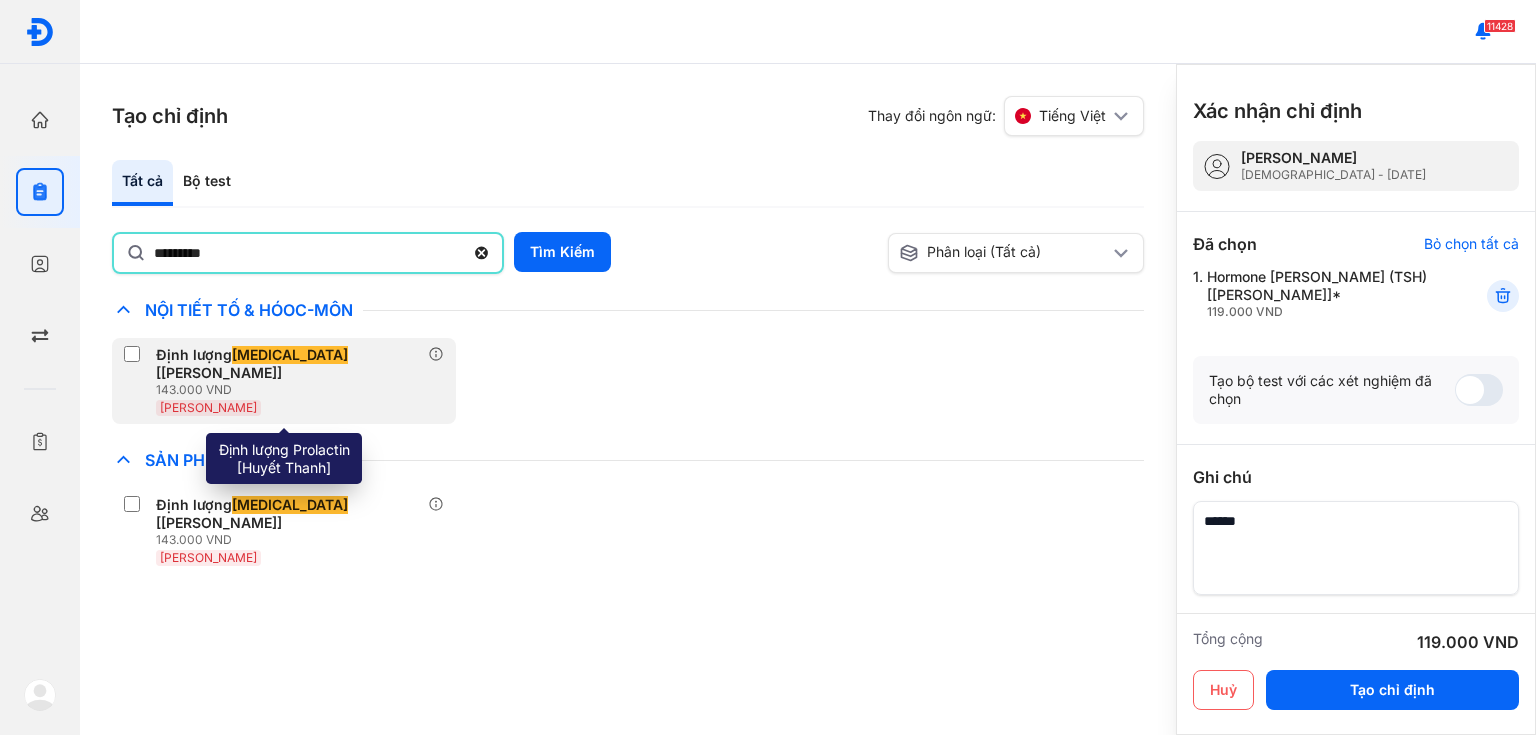 click on "[PERSON_NAME]" at bounding box center (292, 407) 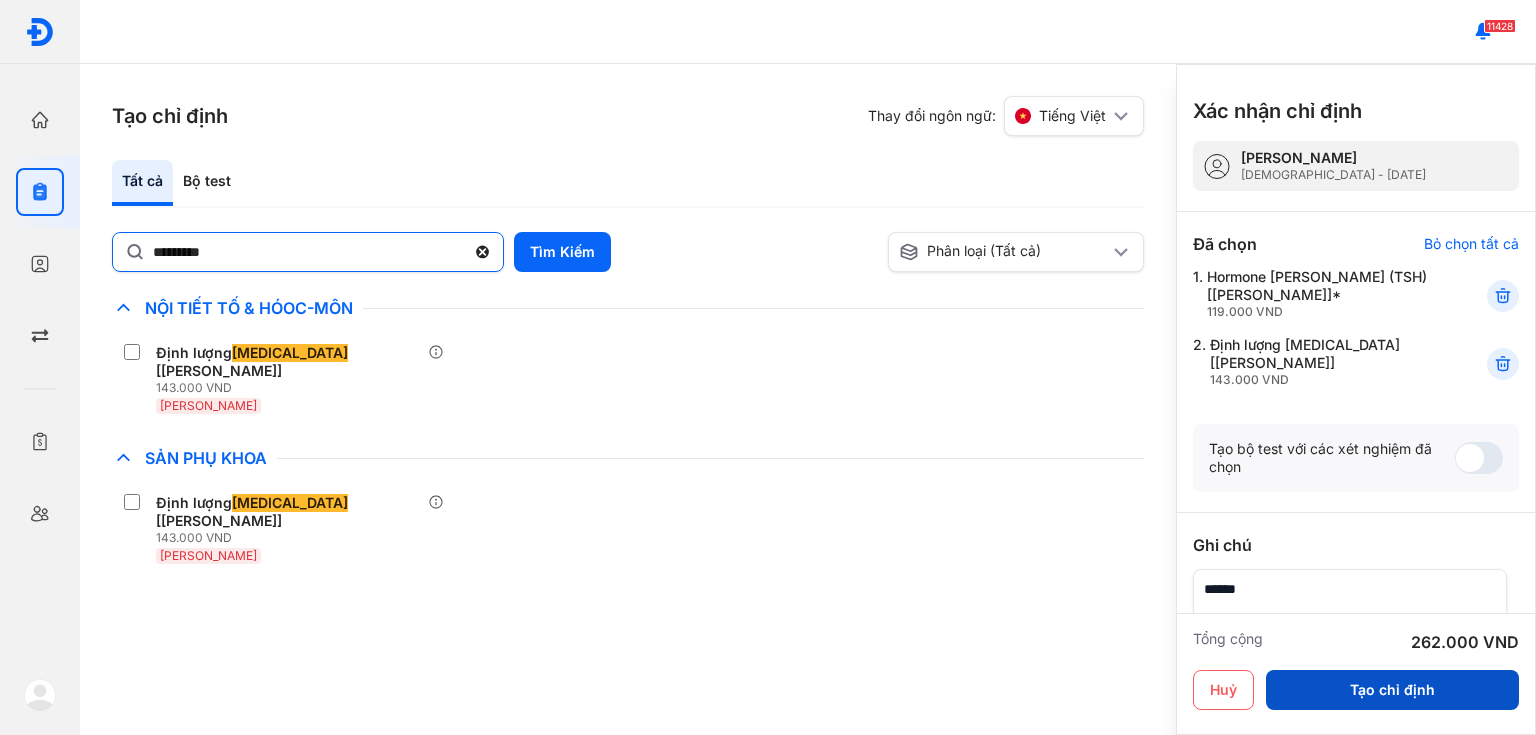click on "Tạo chỉ định" at bounding box center [1392, 690] 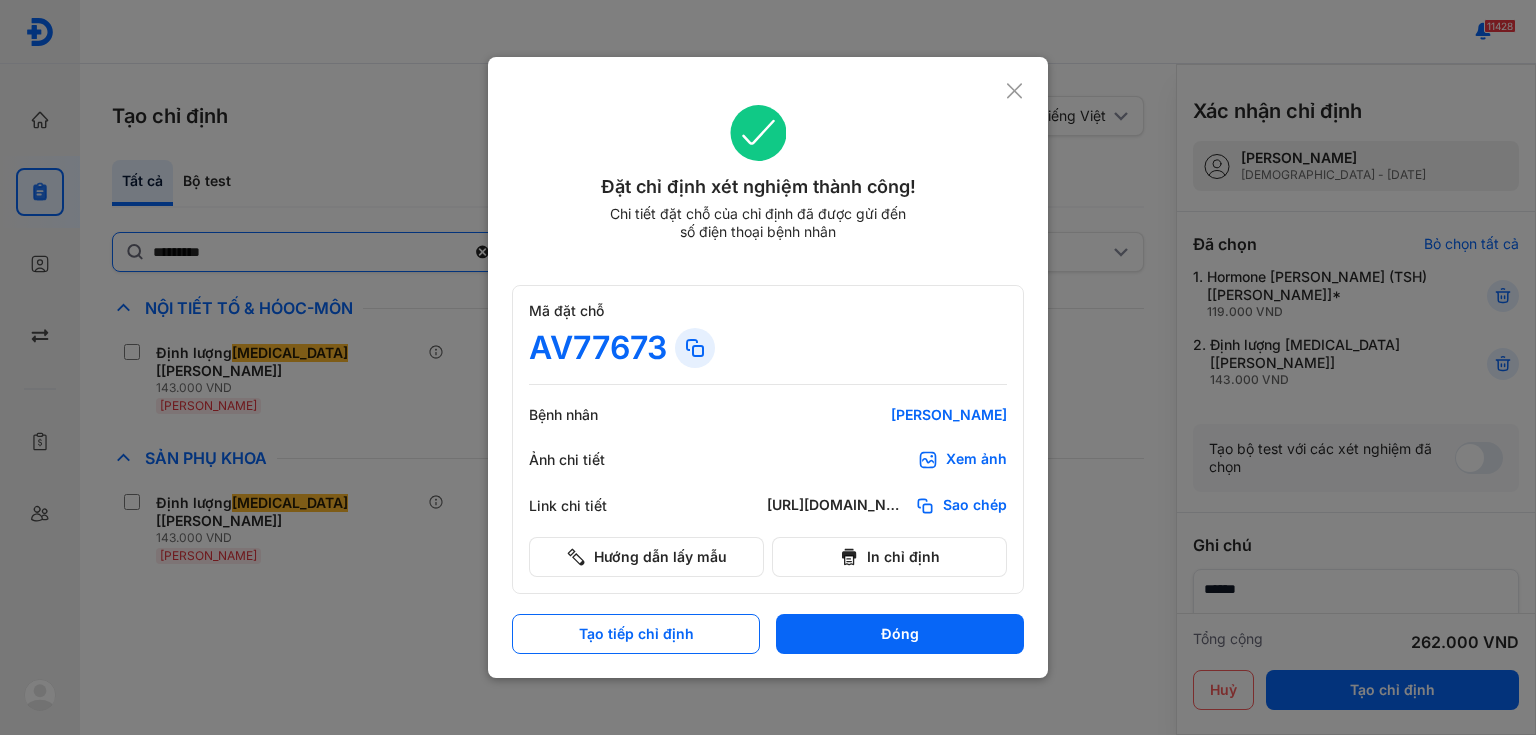 click on "Xem ảnh" at bounding box center [976, 460] 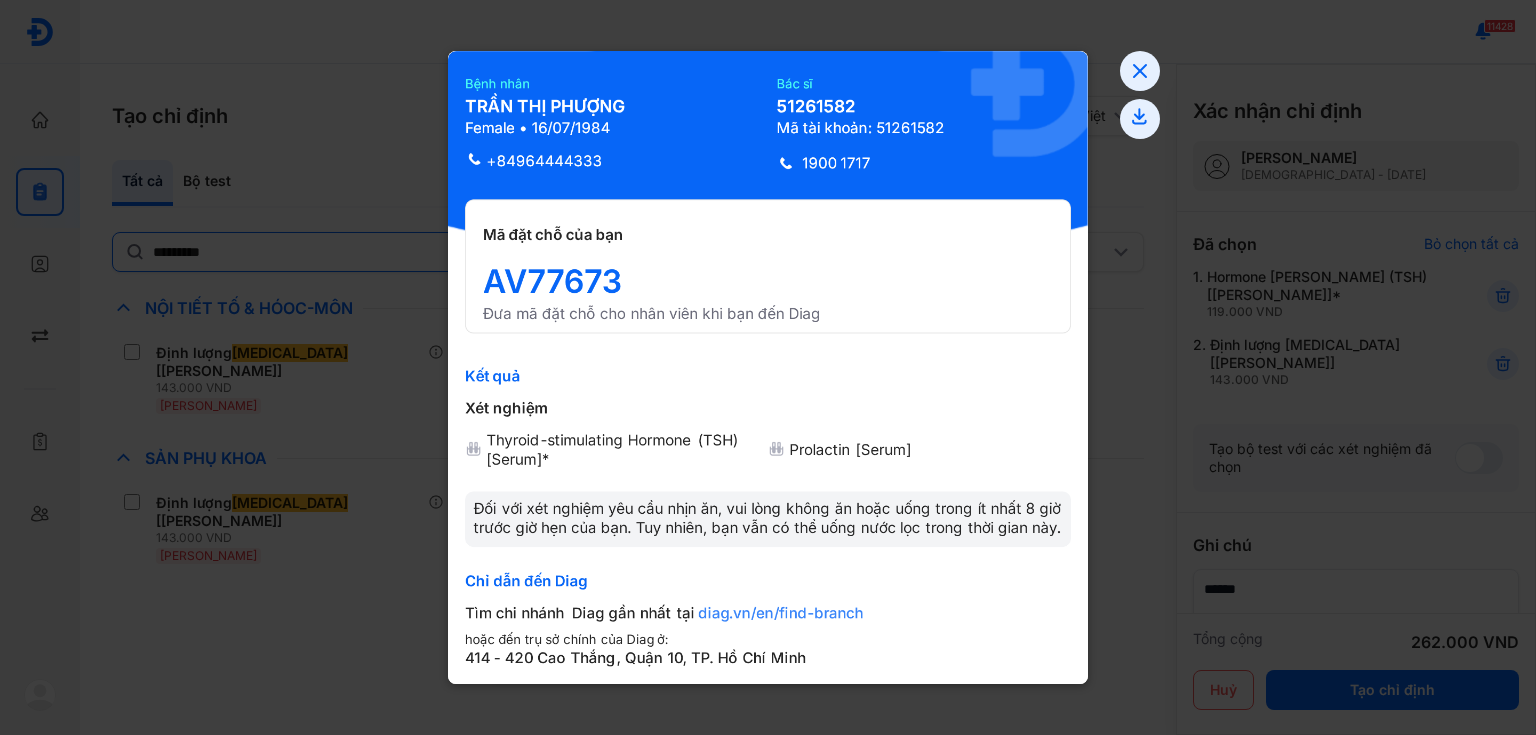 click at bounding box center (768, 367) 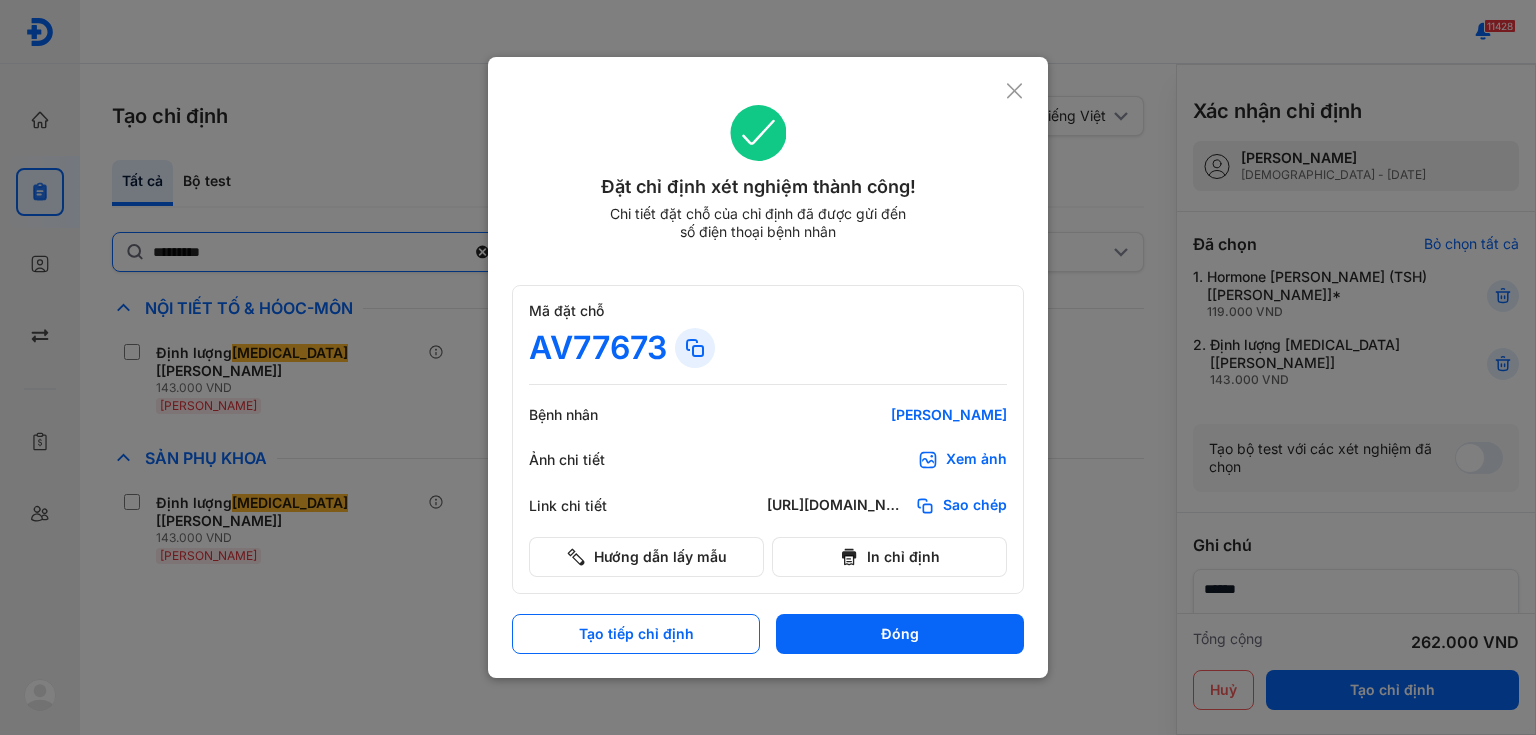 click at bounding box center (768, 367) 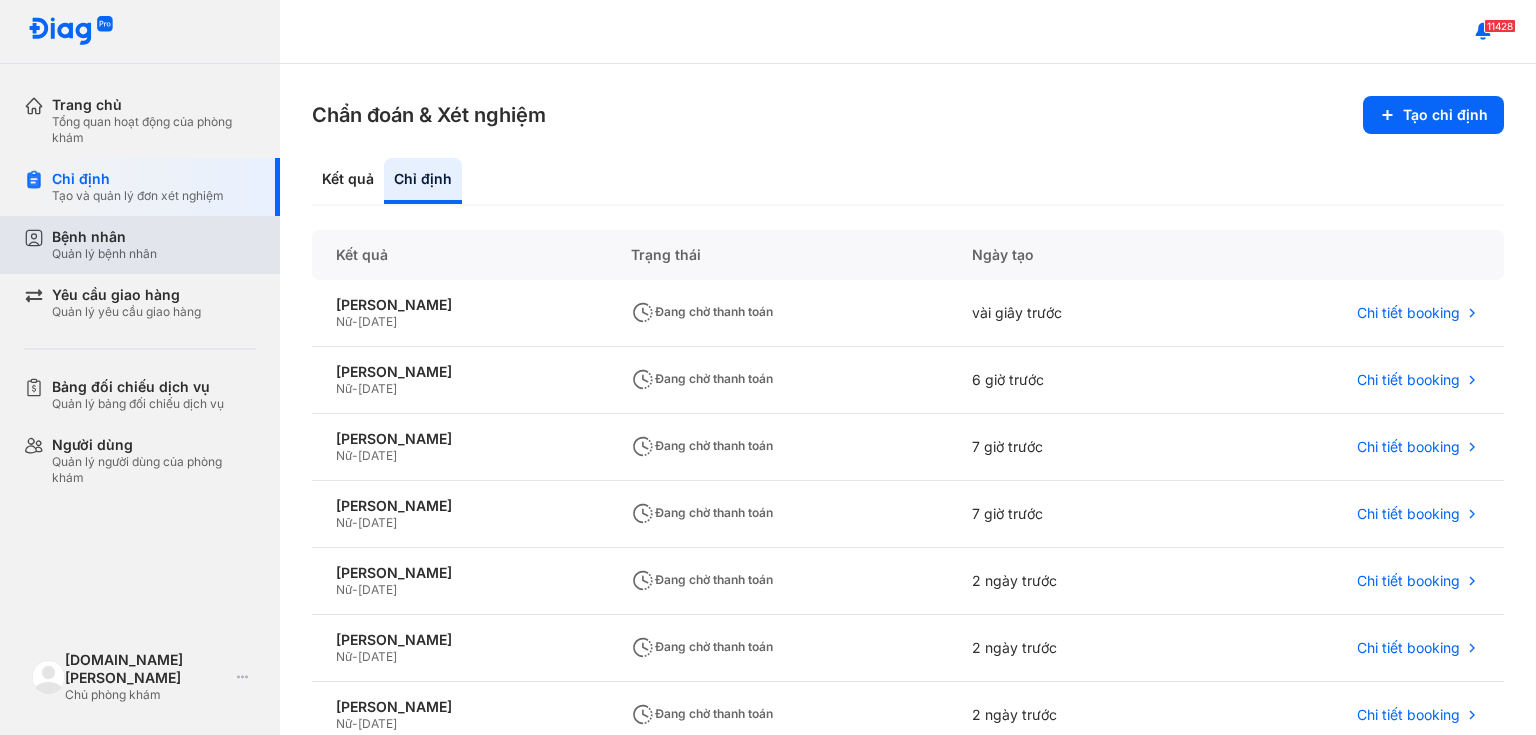 click on "Quản lý bệnh nhân" at bounding box center (104, 254) 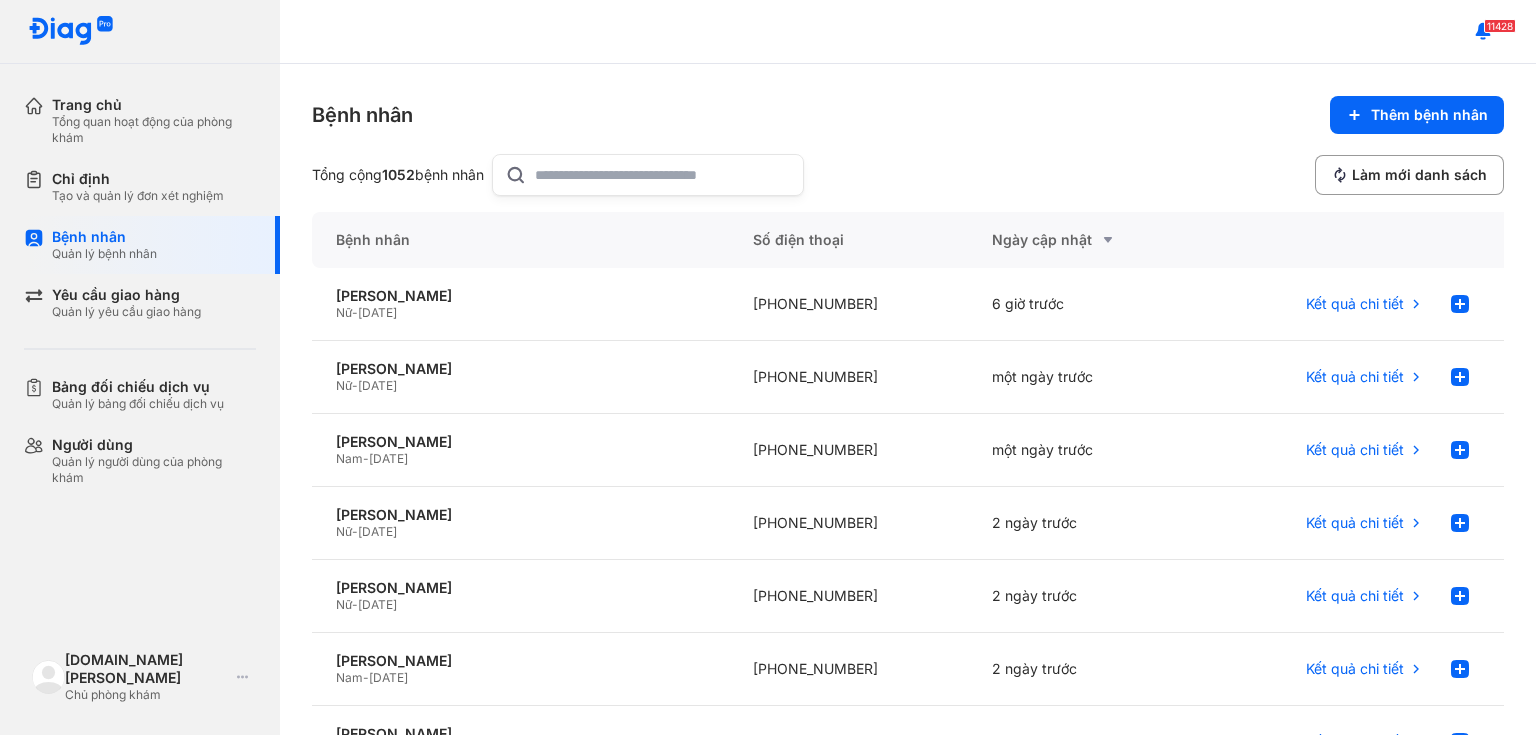 click 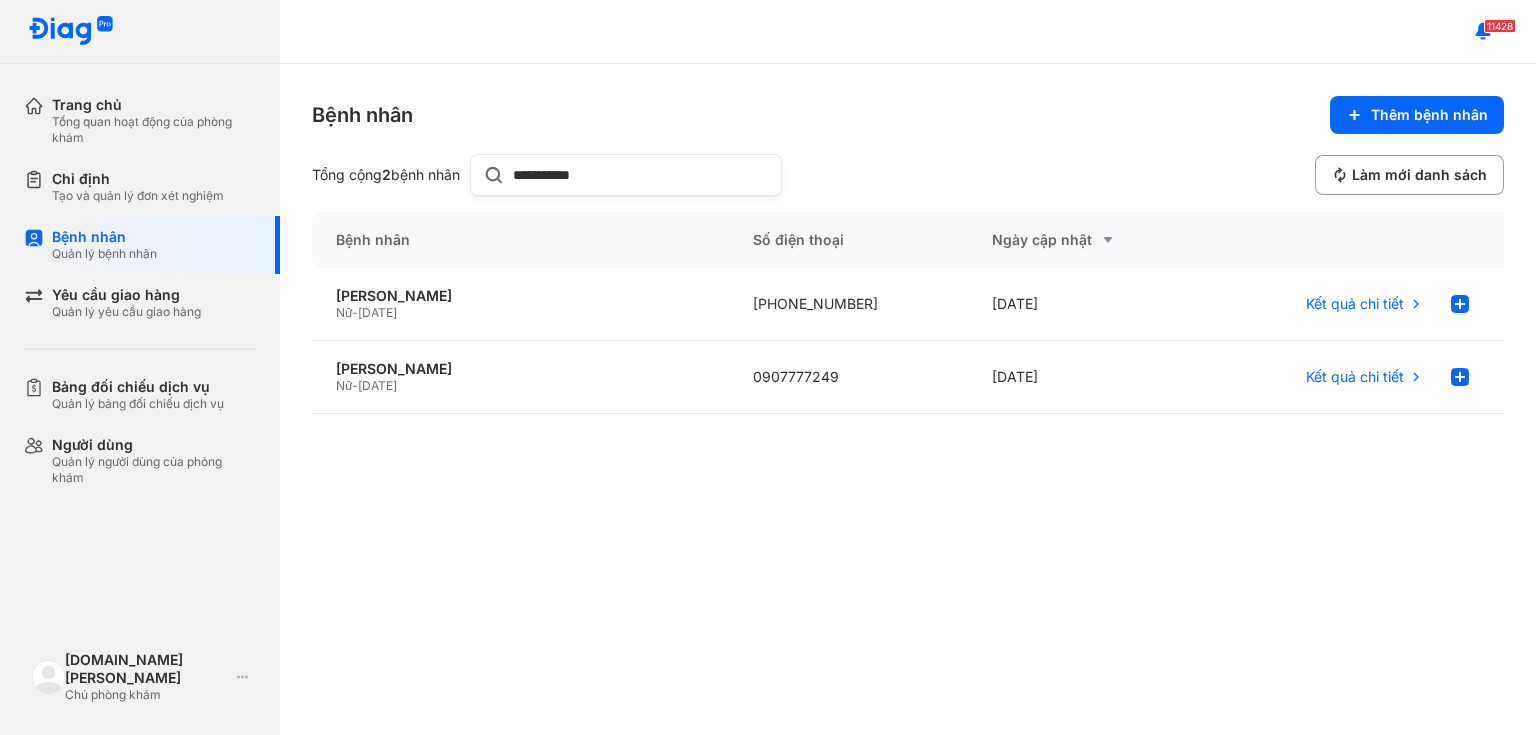 type on "**********" 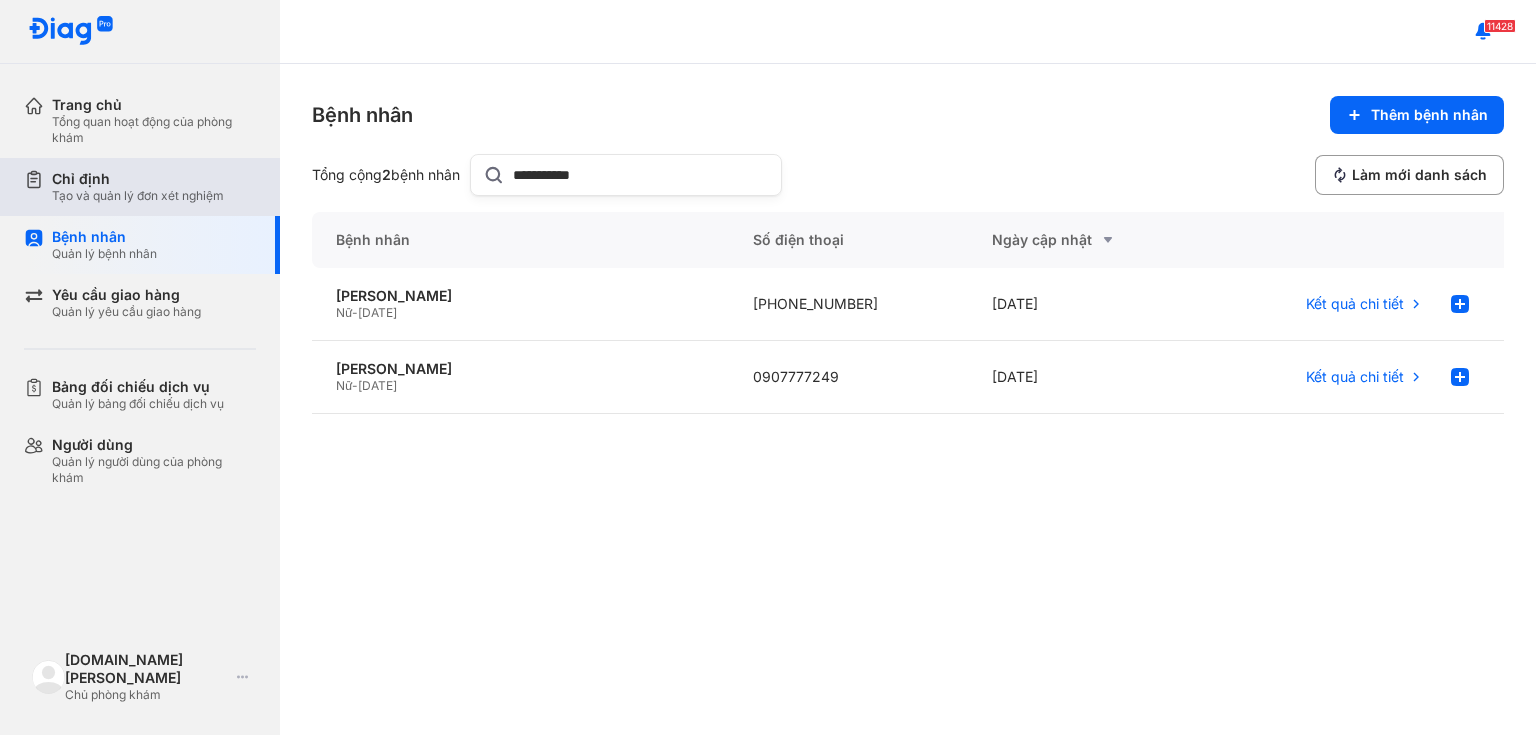 click on "Tạo và quản lý đơn xét nghiệm" at bounding box center (138, 196) 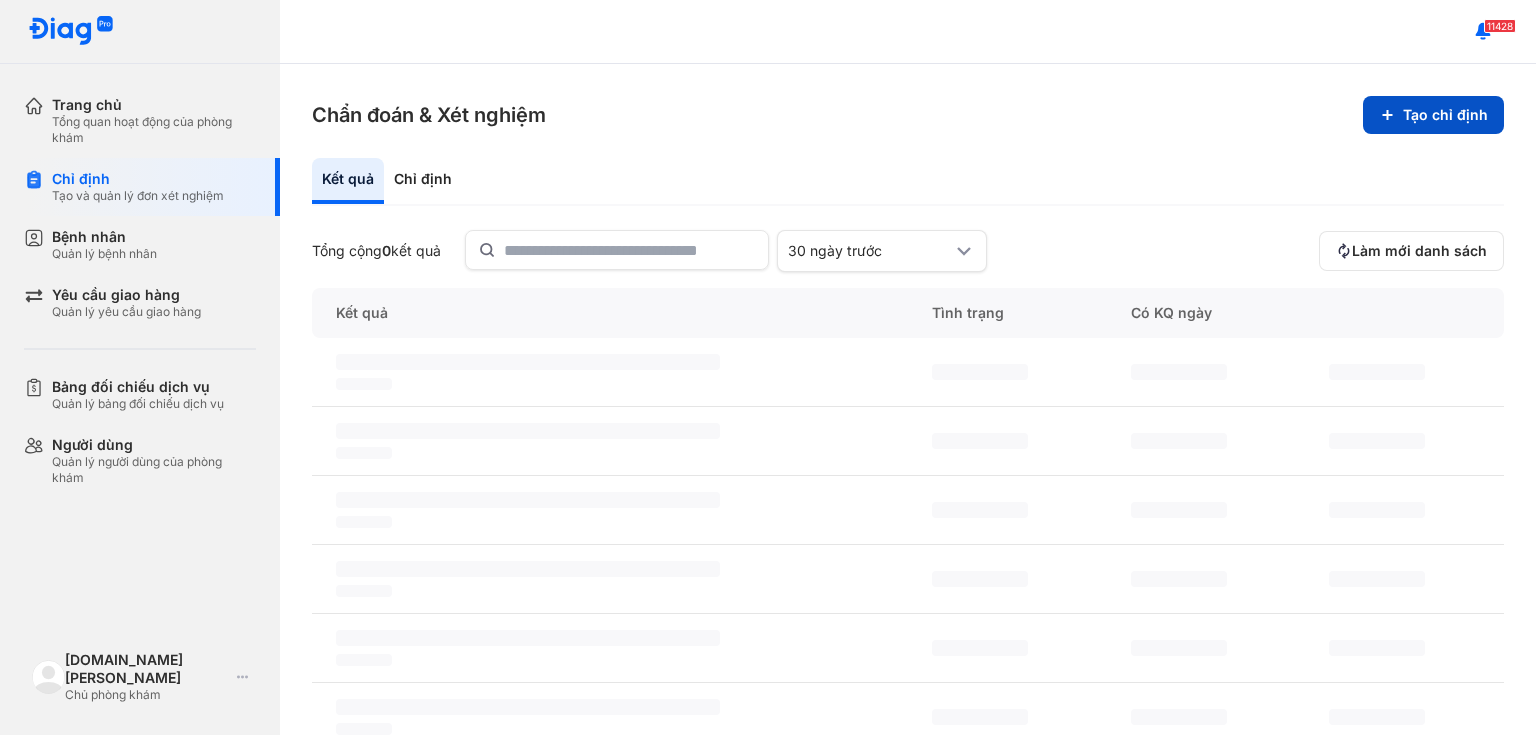click on "Tạo chỉ định" at bounding box center [1433, 115] 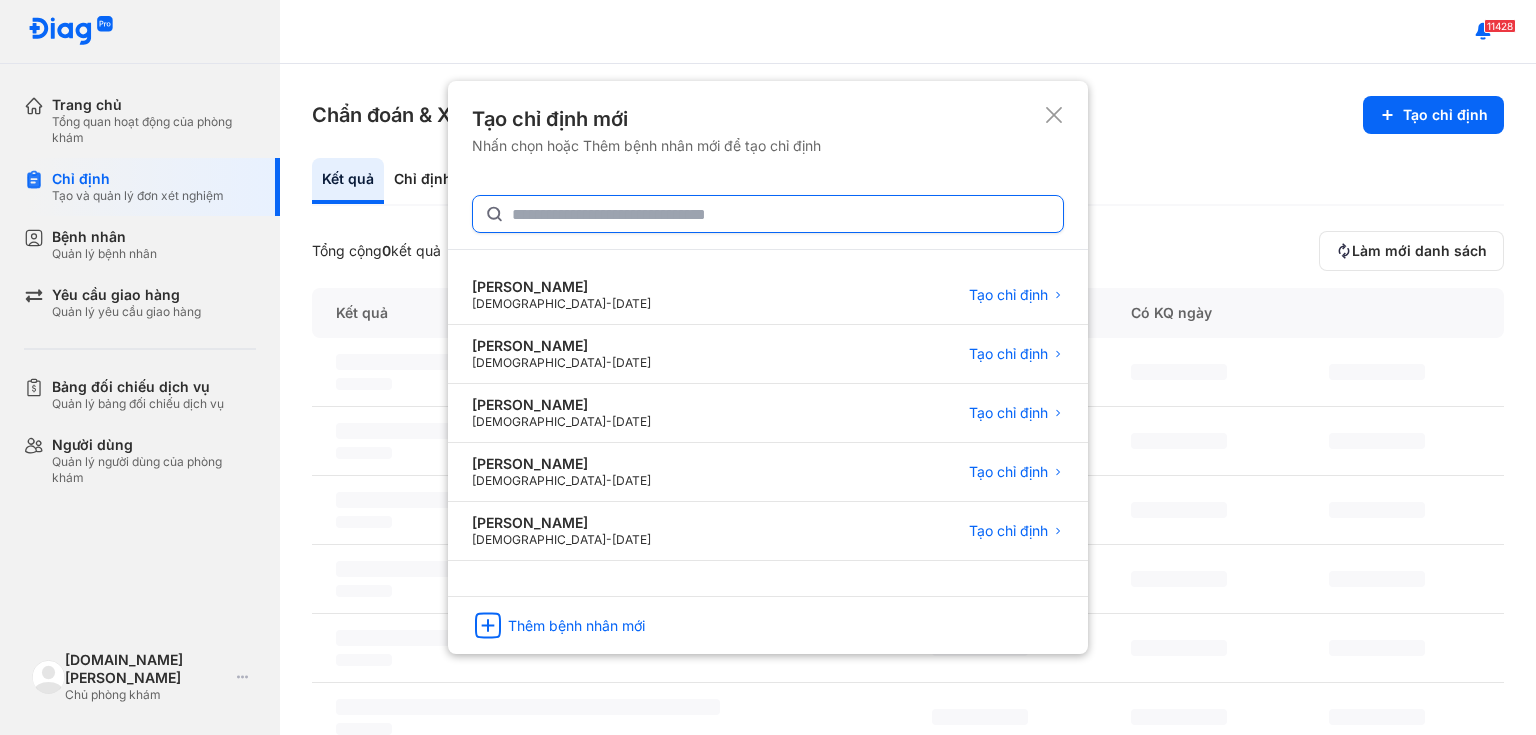 click 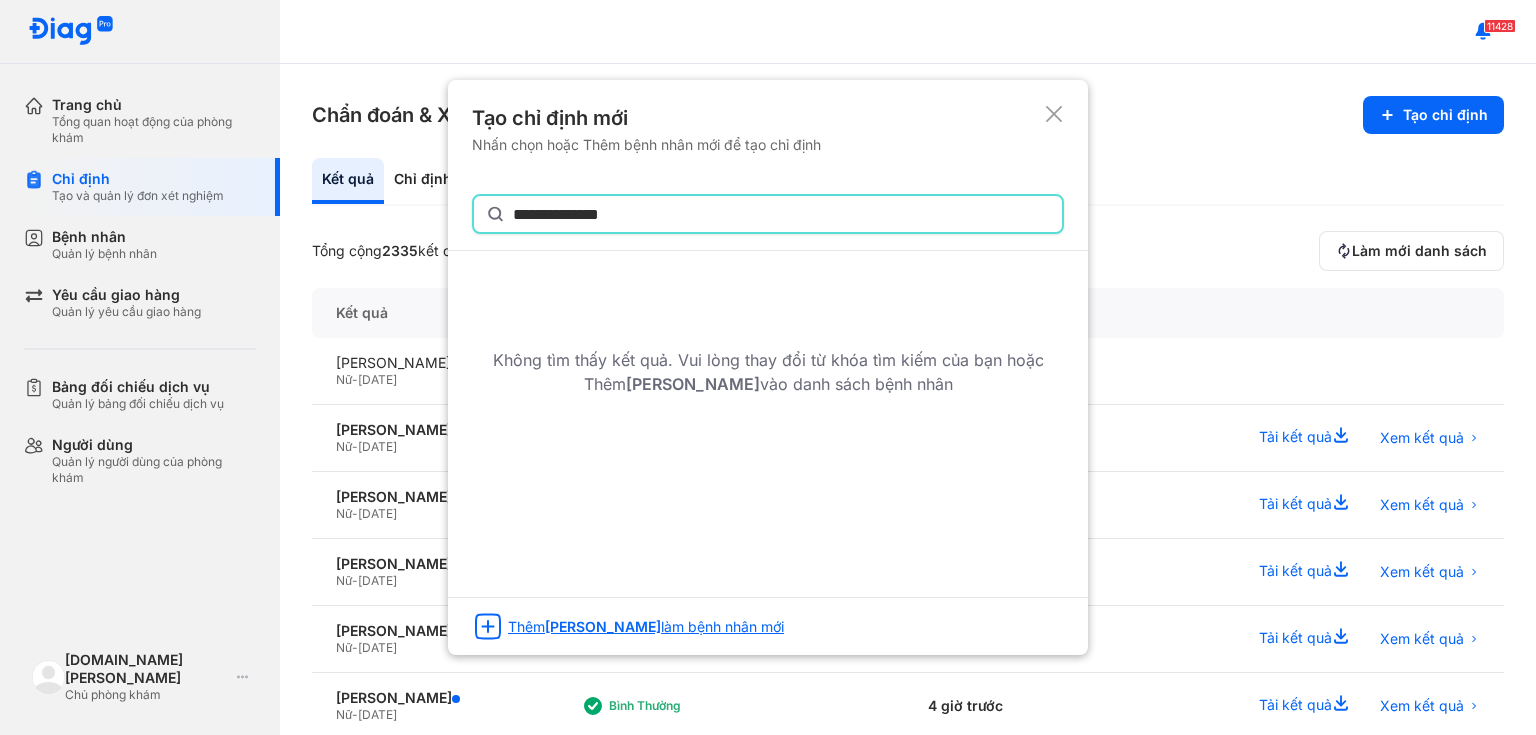 type on "**********" 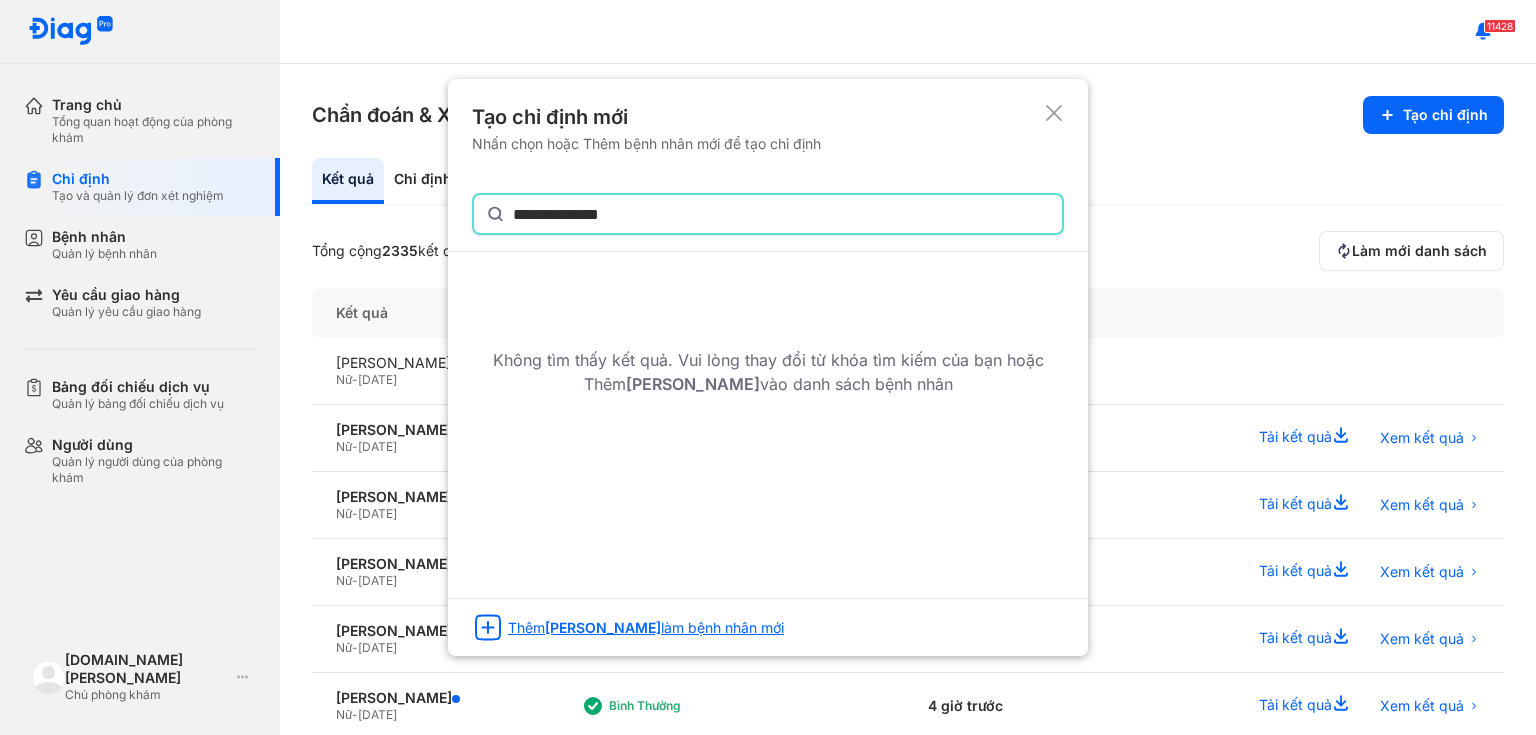 click on "Thêm  [PERSON_NAME]
làm bệnh nhân mới" 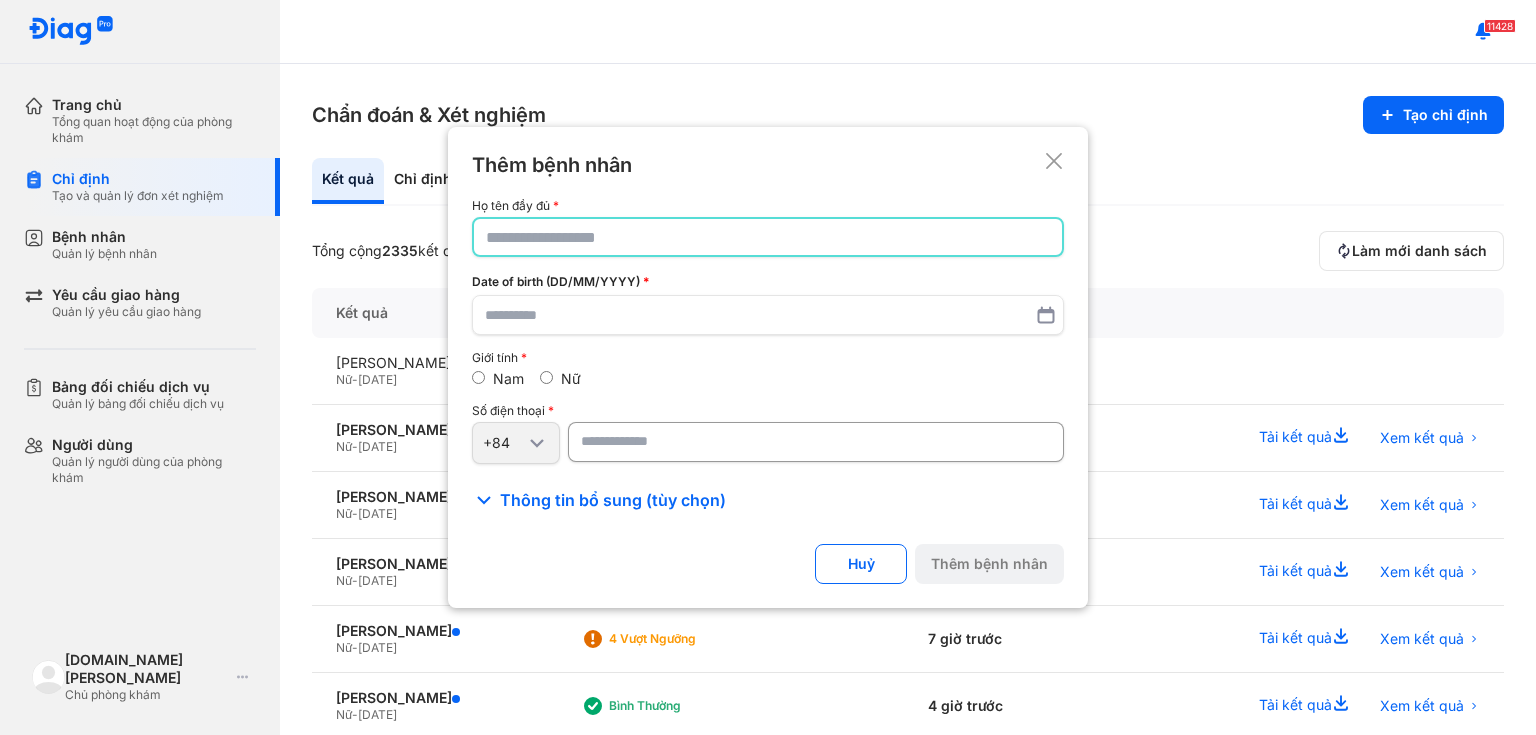 click 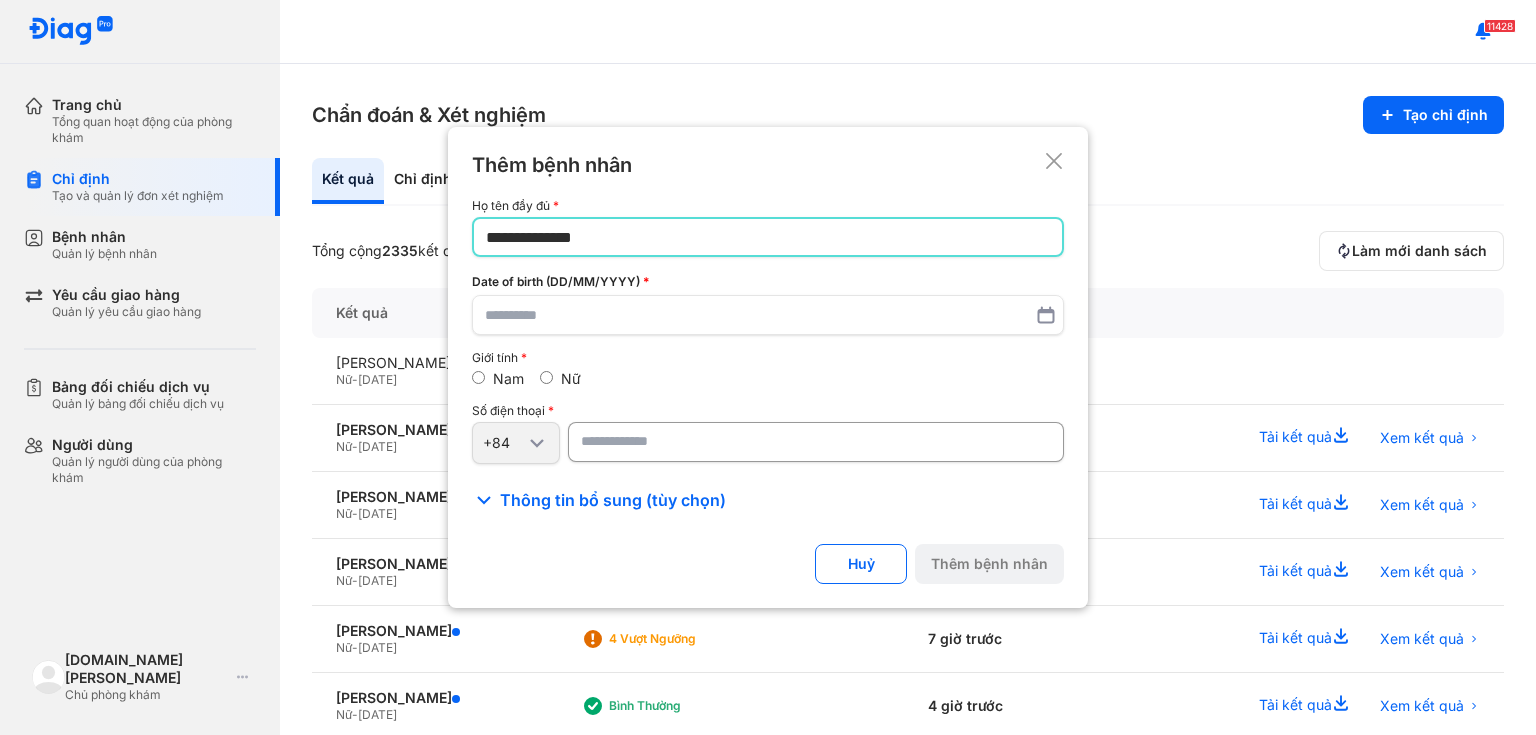 type on "**********" 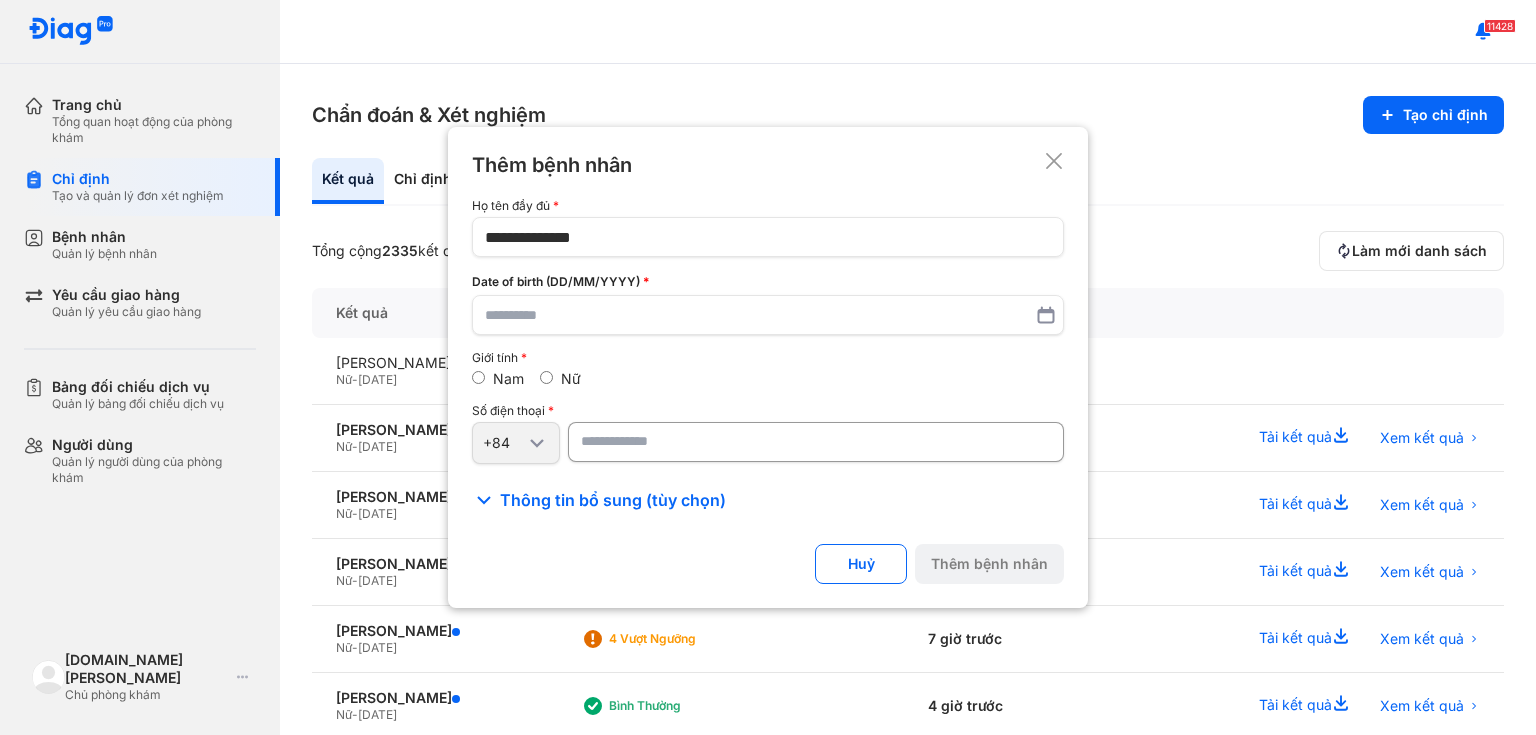 click at bounding box center (816, 442) 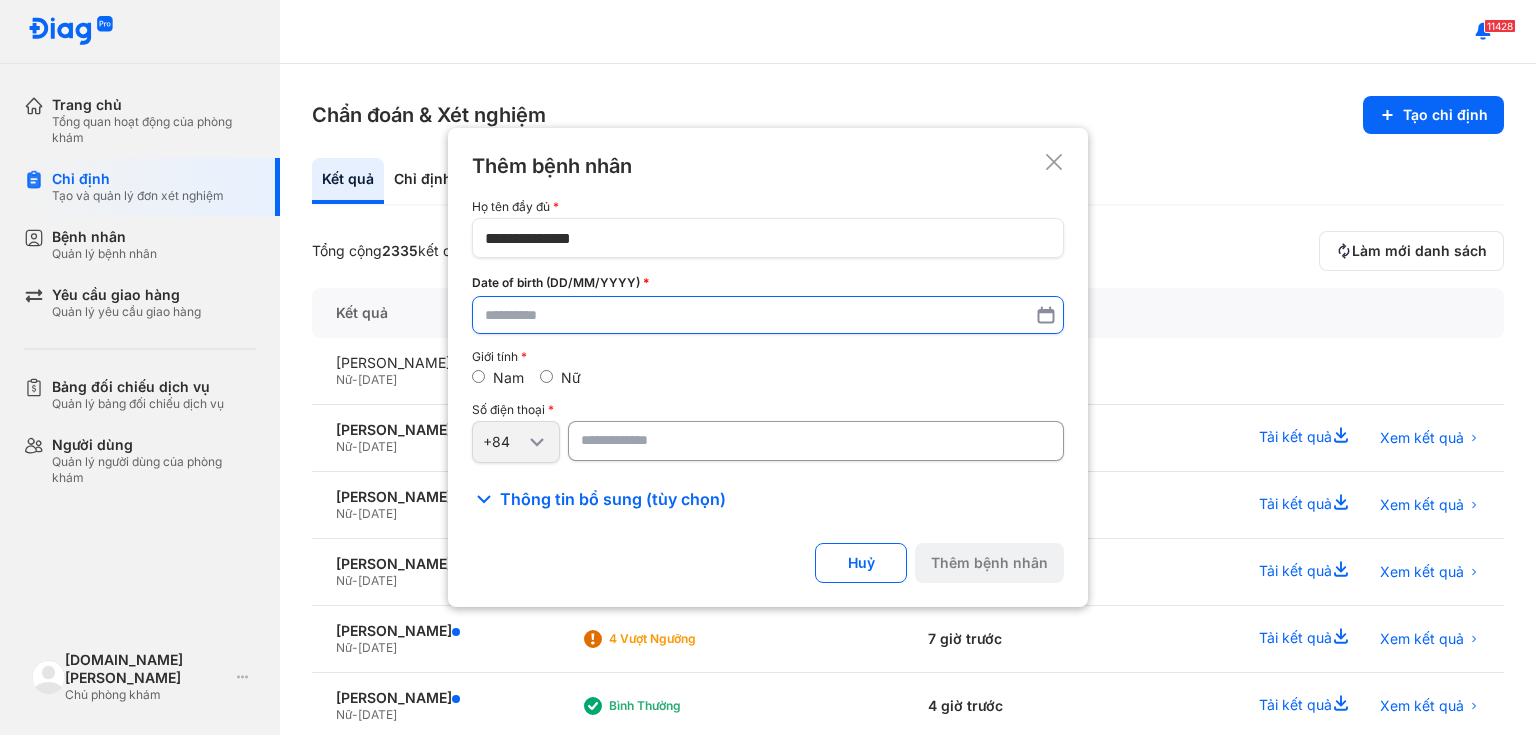 click at bounding box center [768, 315] 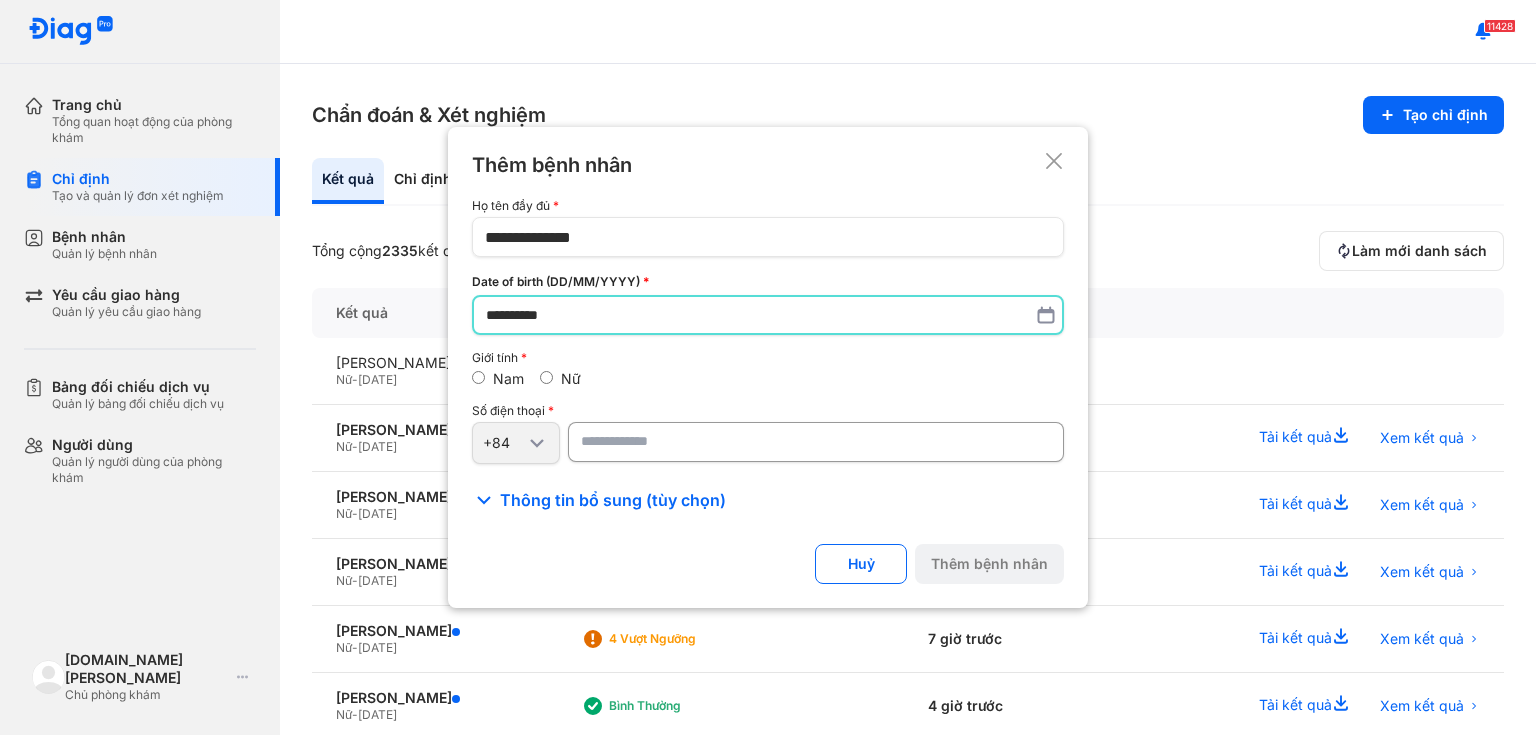 type on "**********" 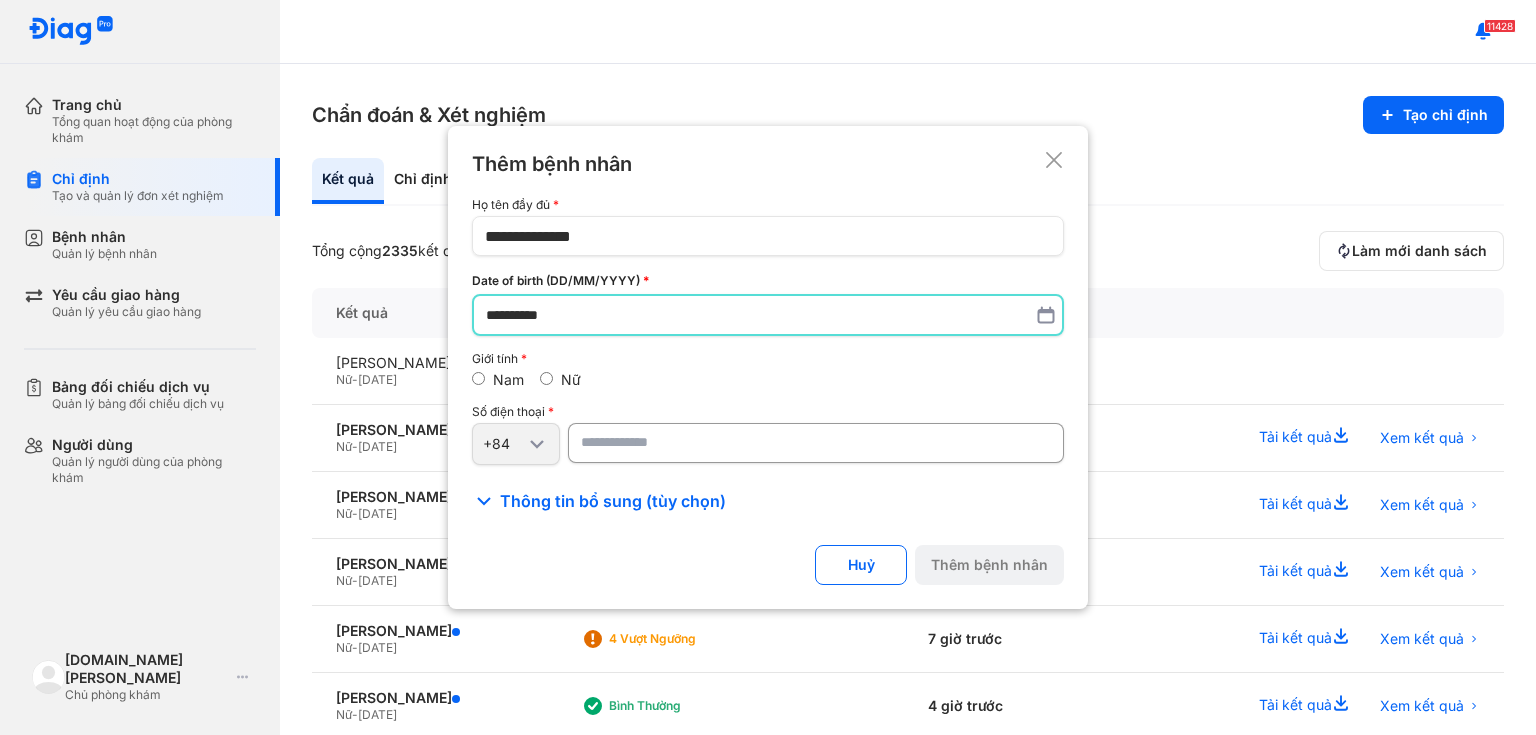 click at bounding box center [816, 443] 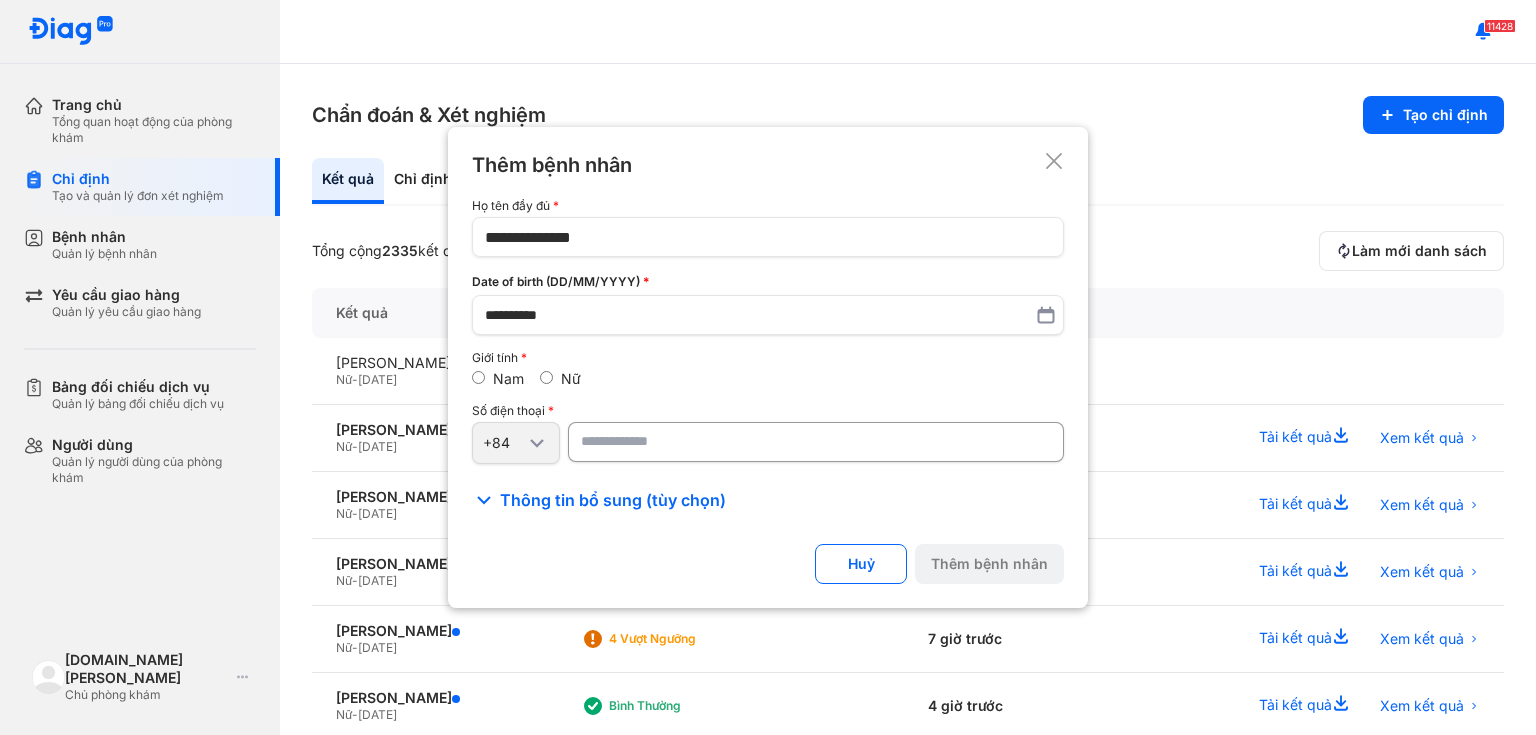 paste on "**********" 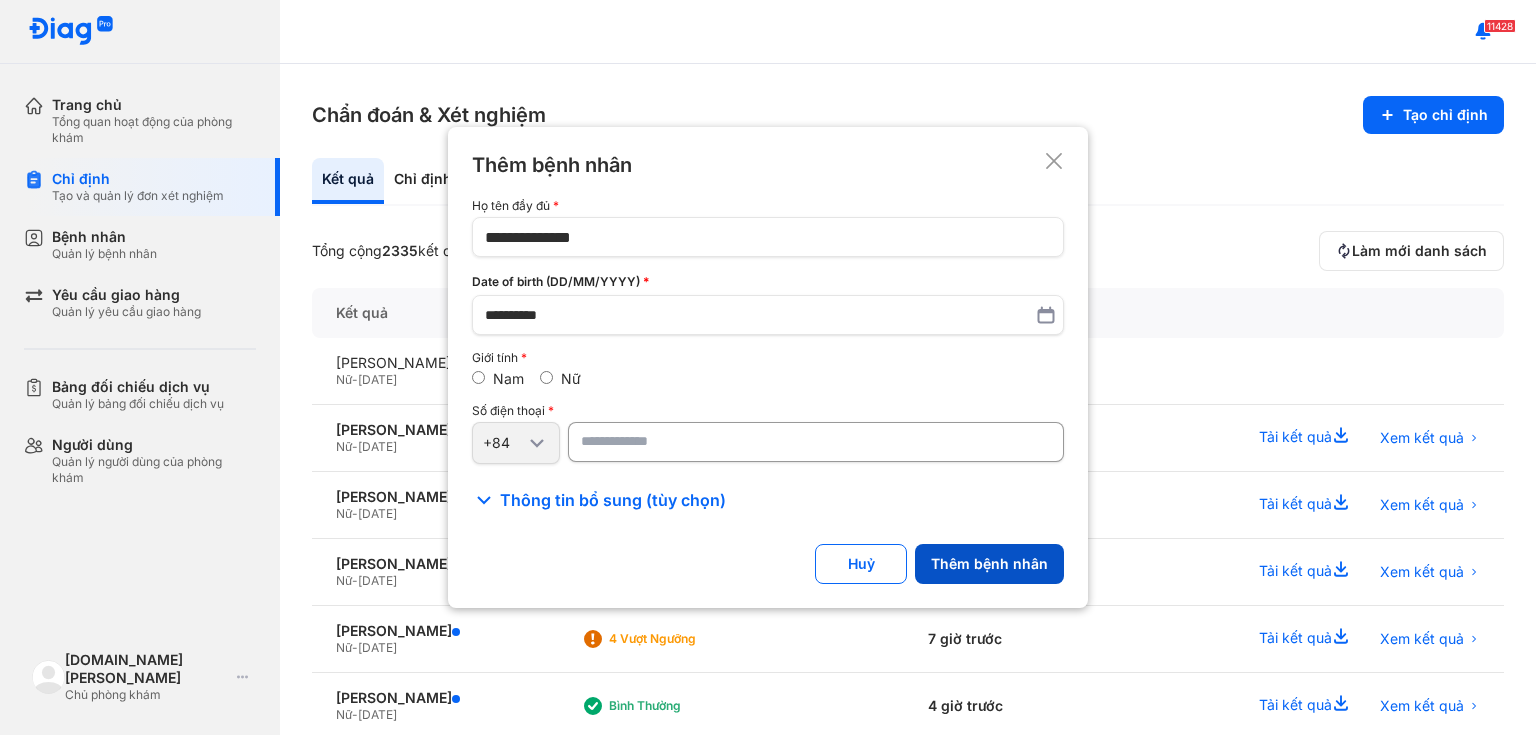 type on "**********" 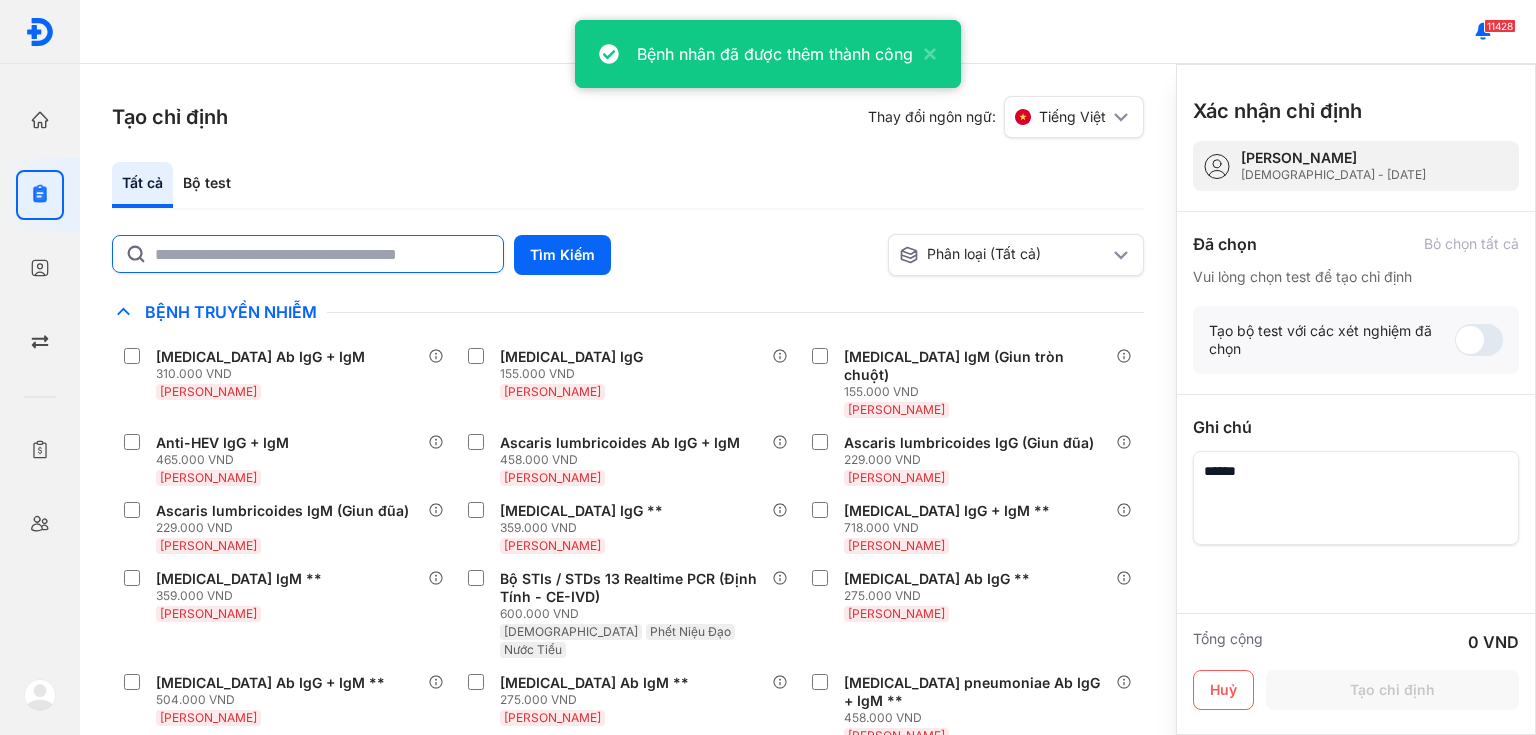 click 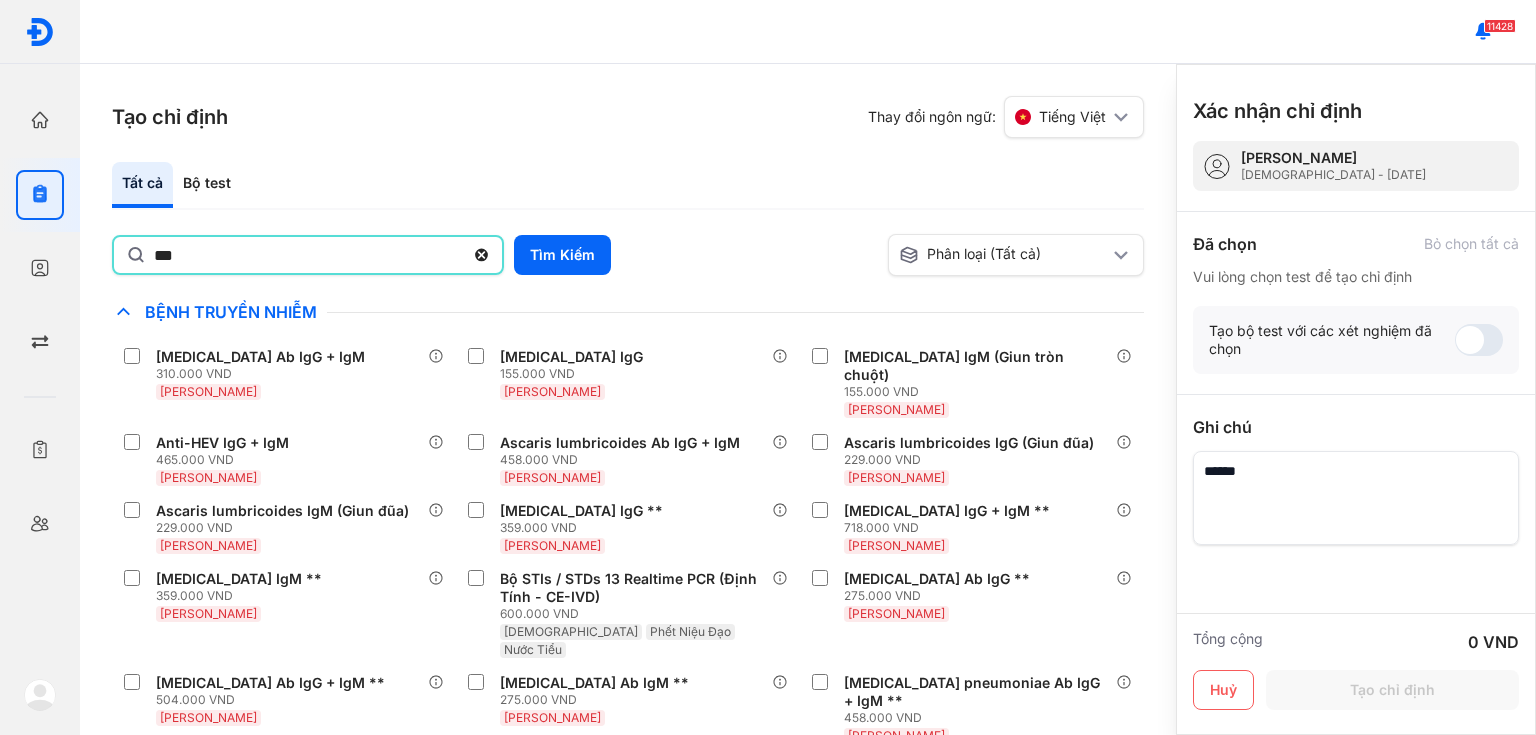 type on "***" 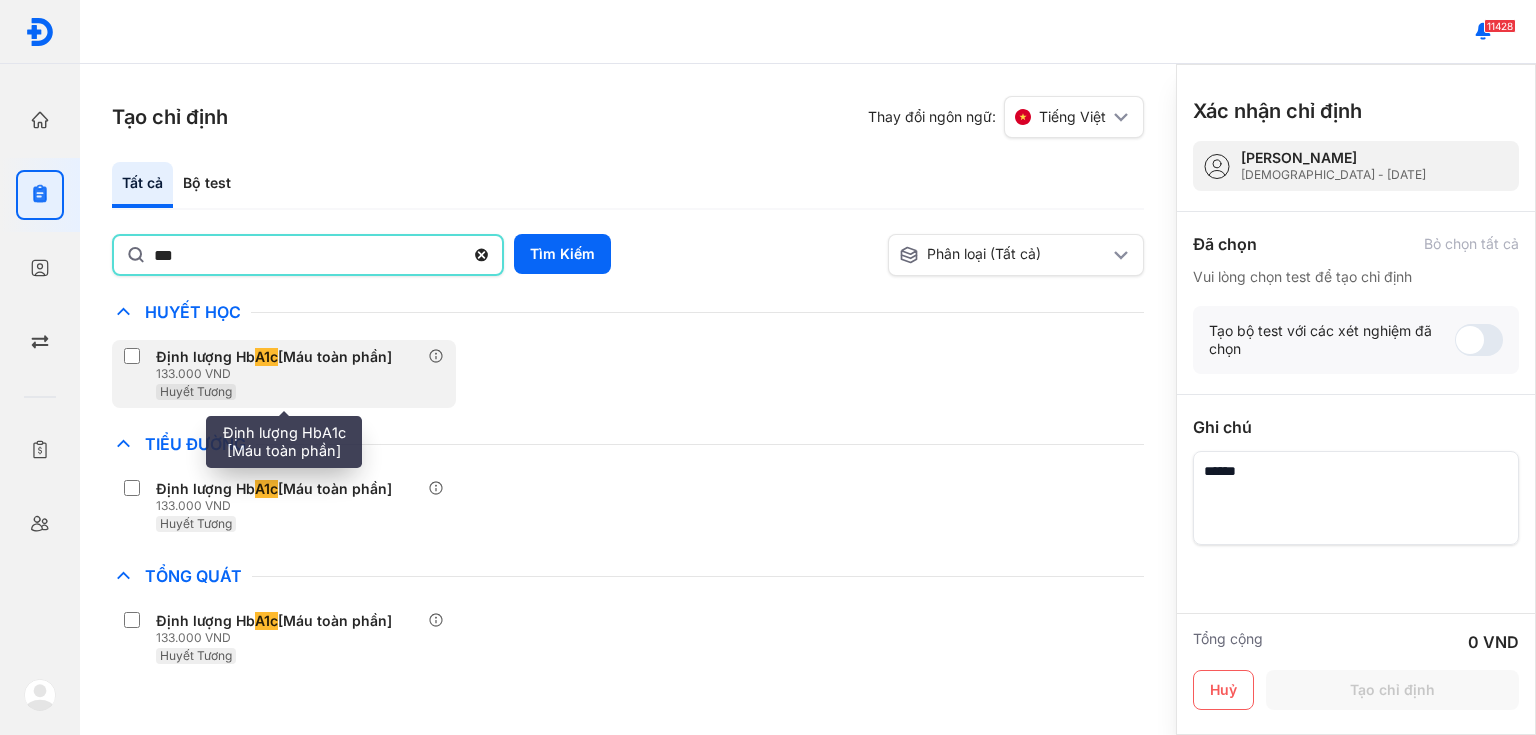 click on "133.000 VND" at bounding box center [278, 374] 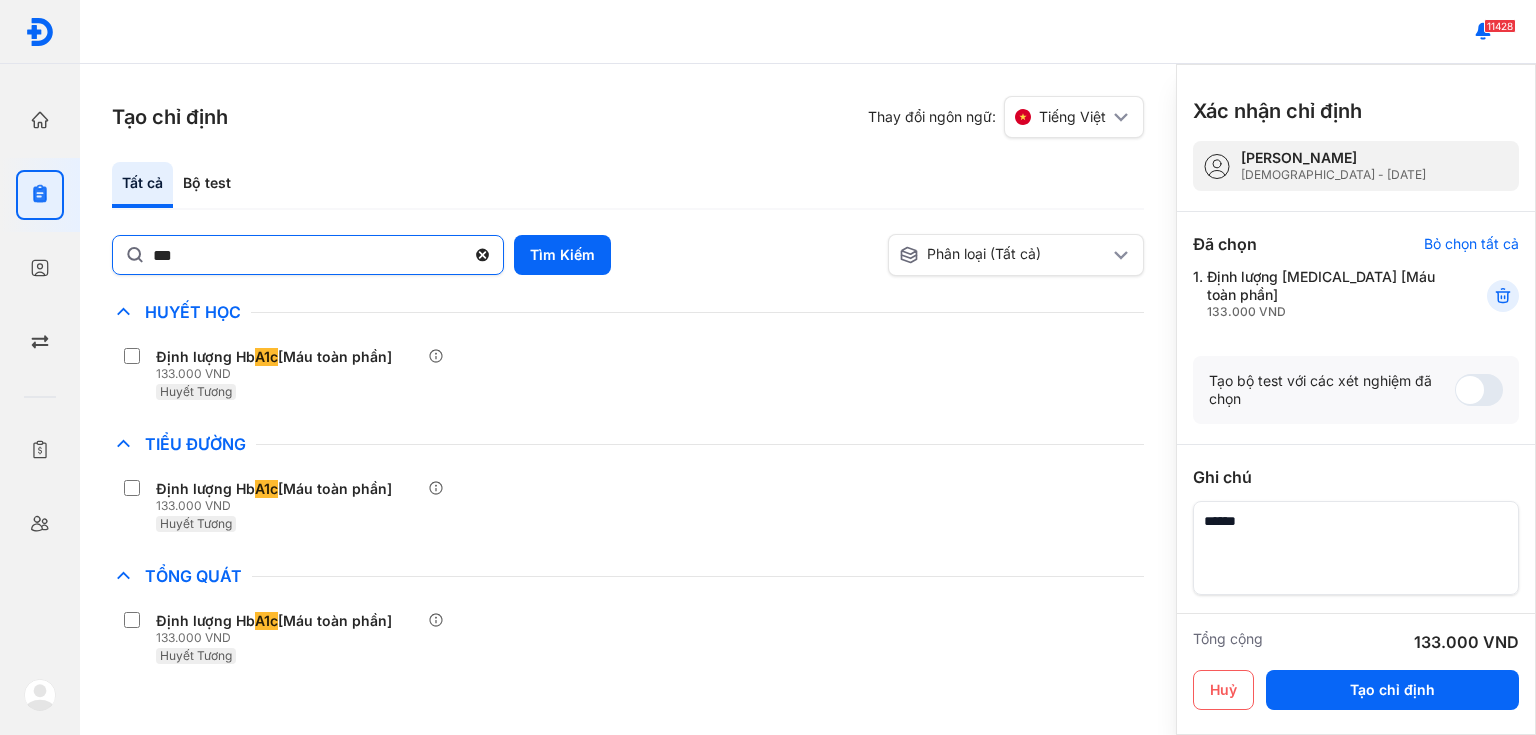 click 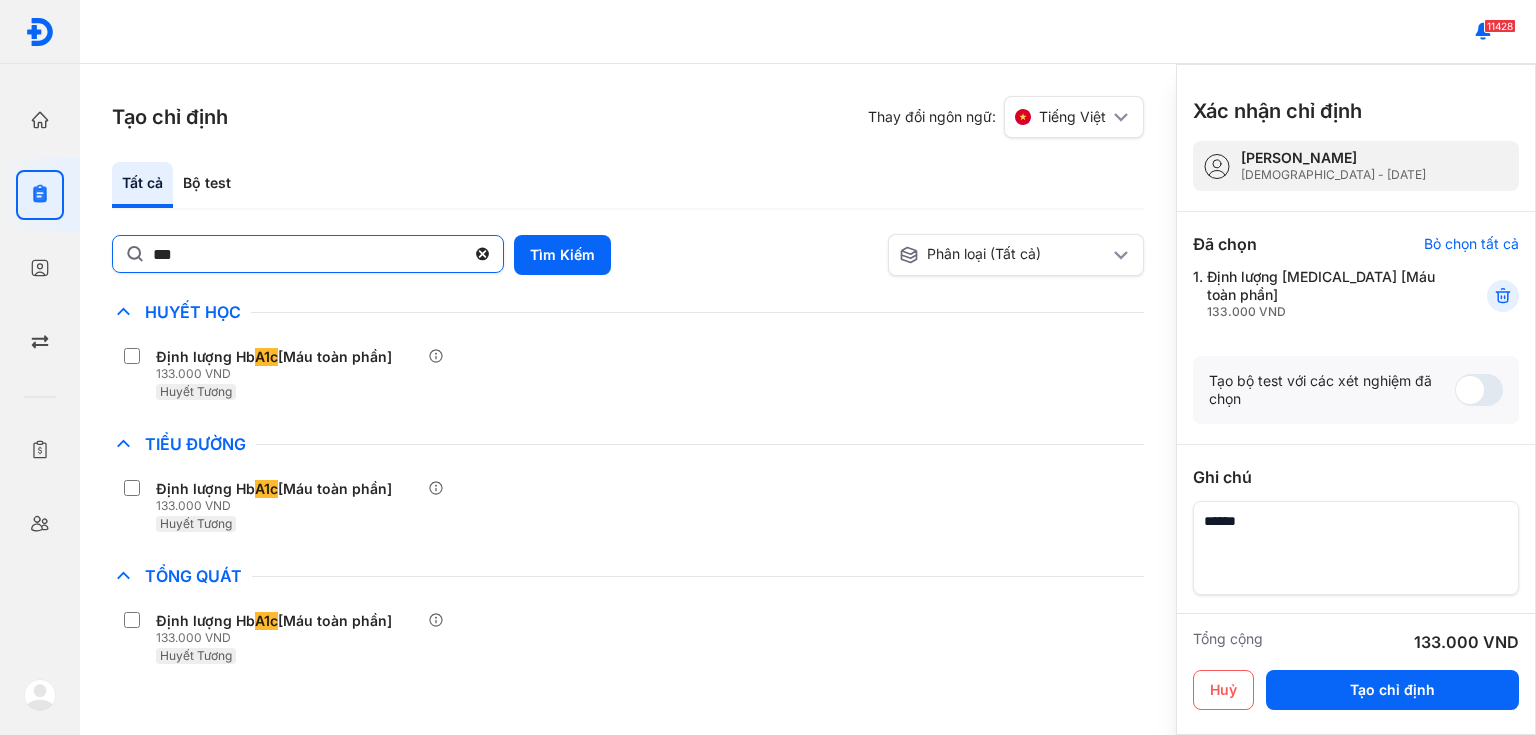 click on "***" 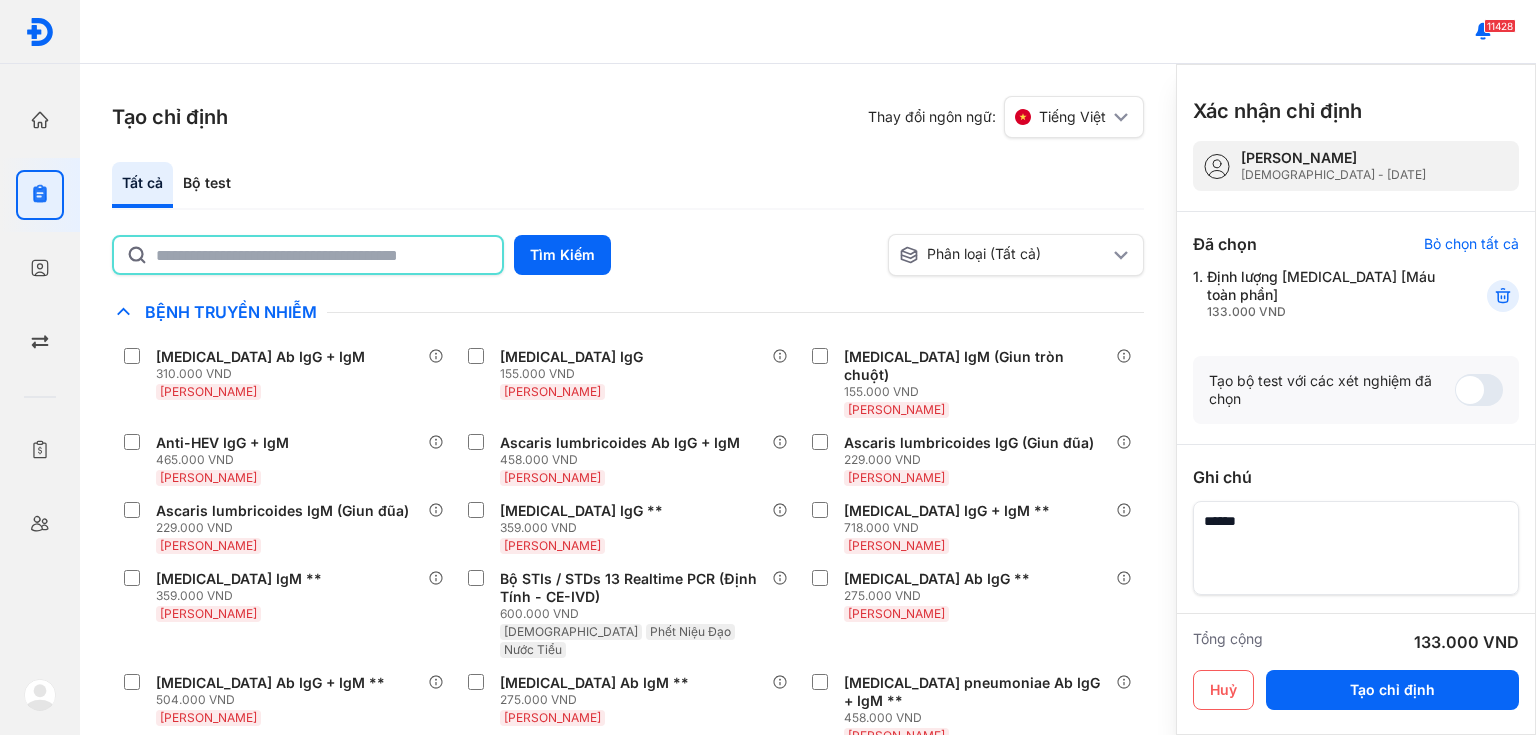 click 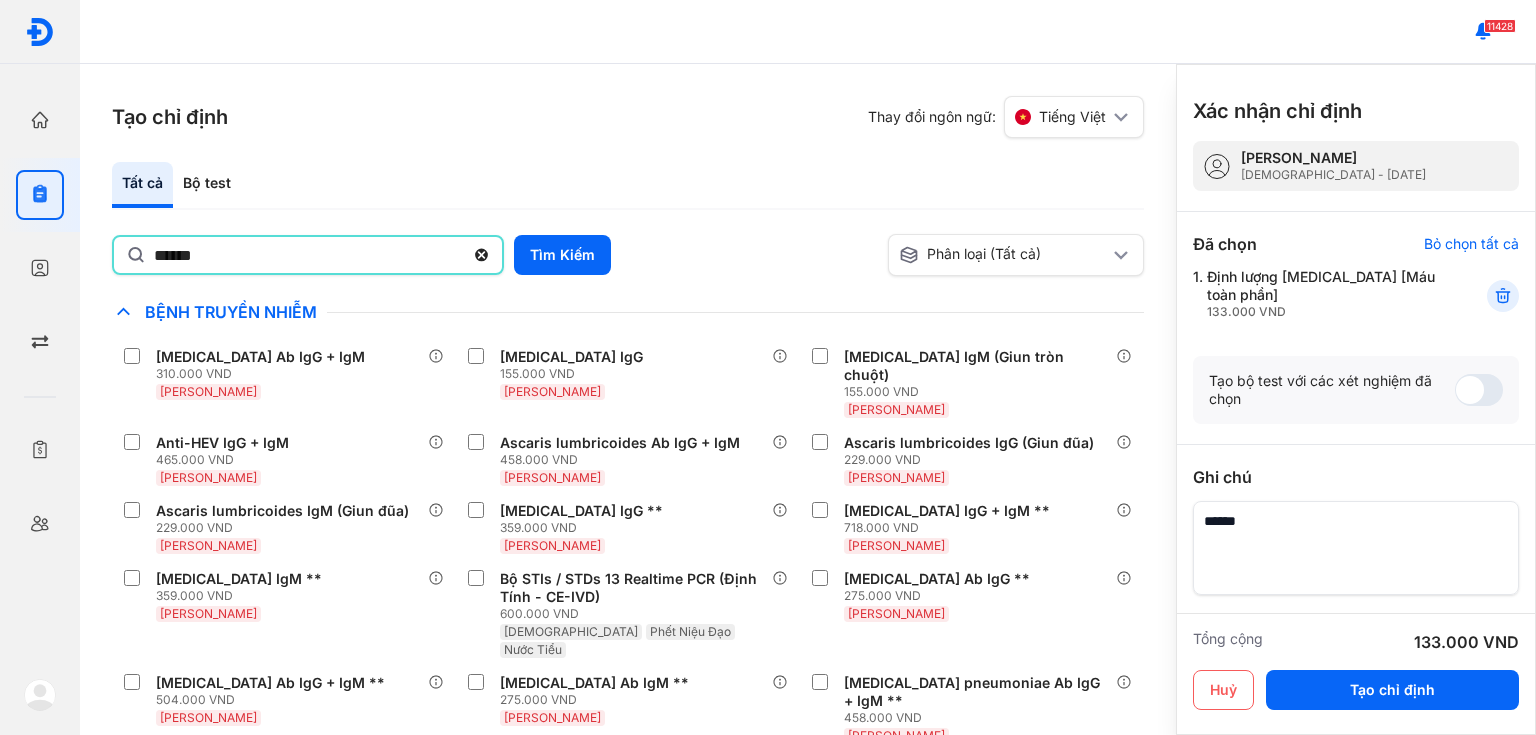 type on "******" 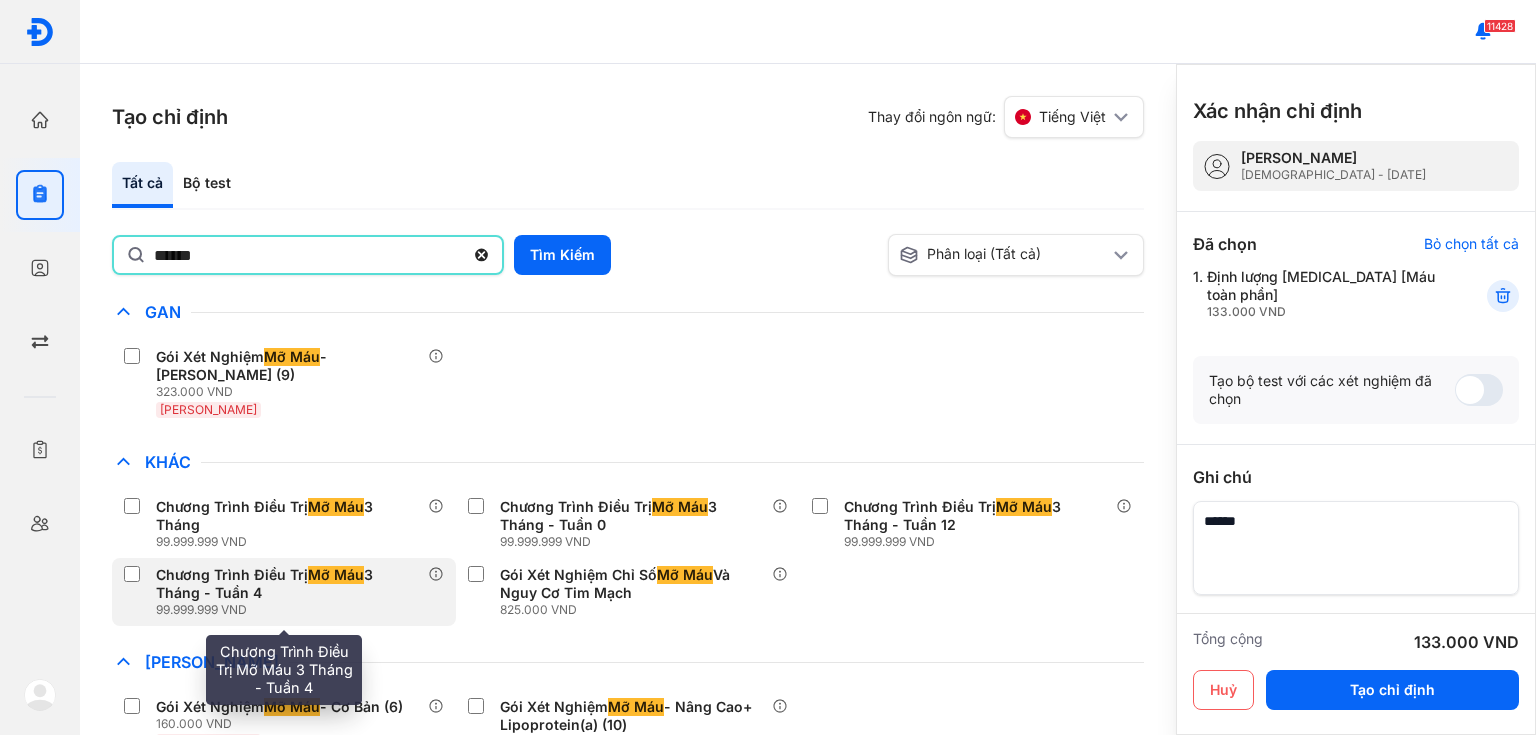 scroll, scrollTop: 160, scrollLeft: 0, axis: vertical 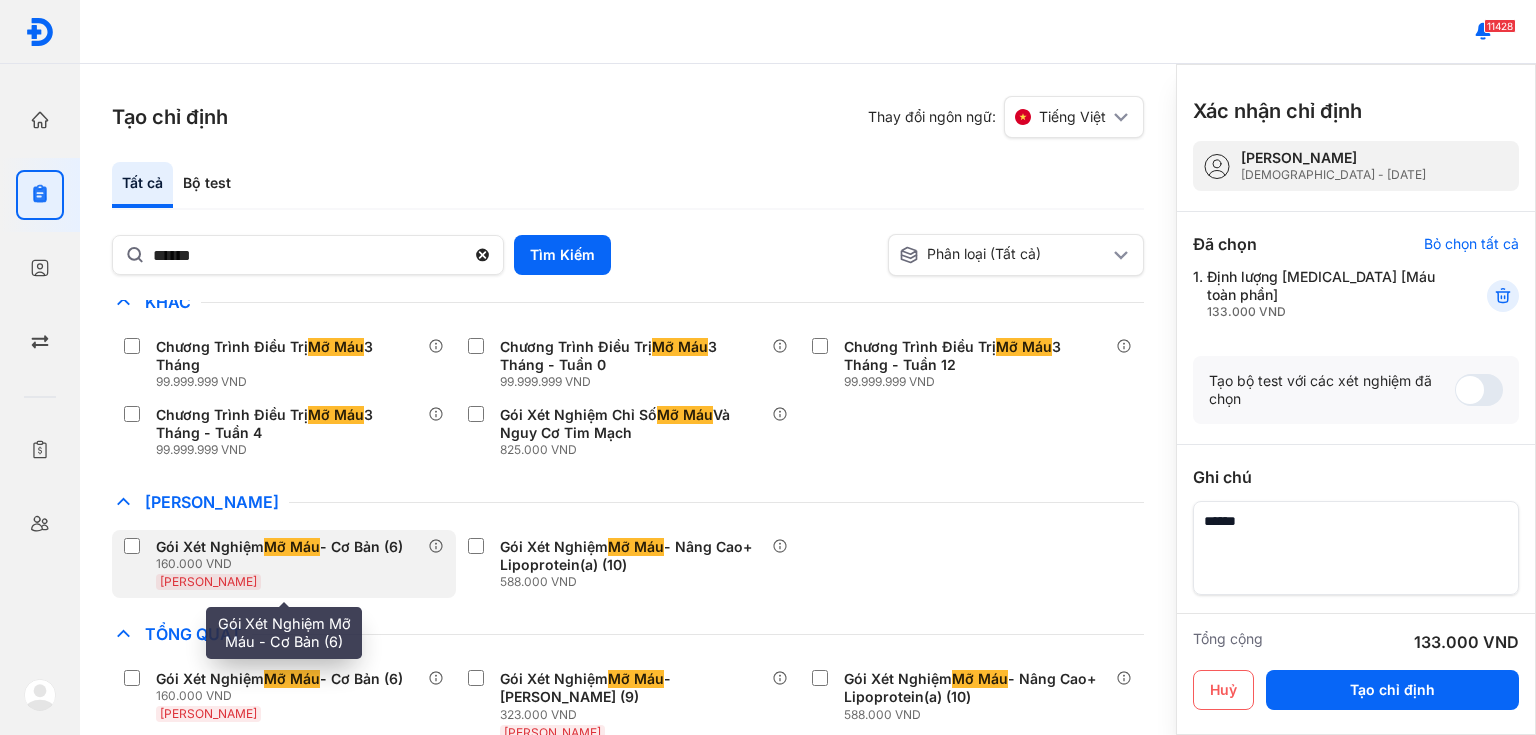 click on "160.000 VND" at bounding box center (283, 564) 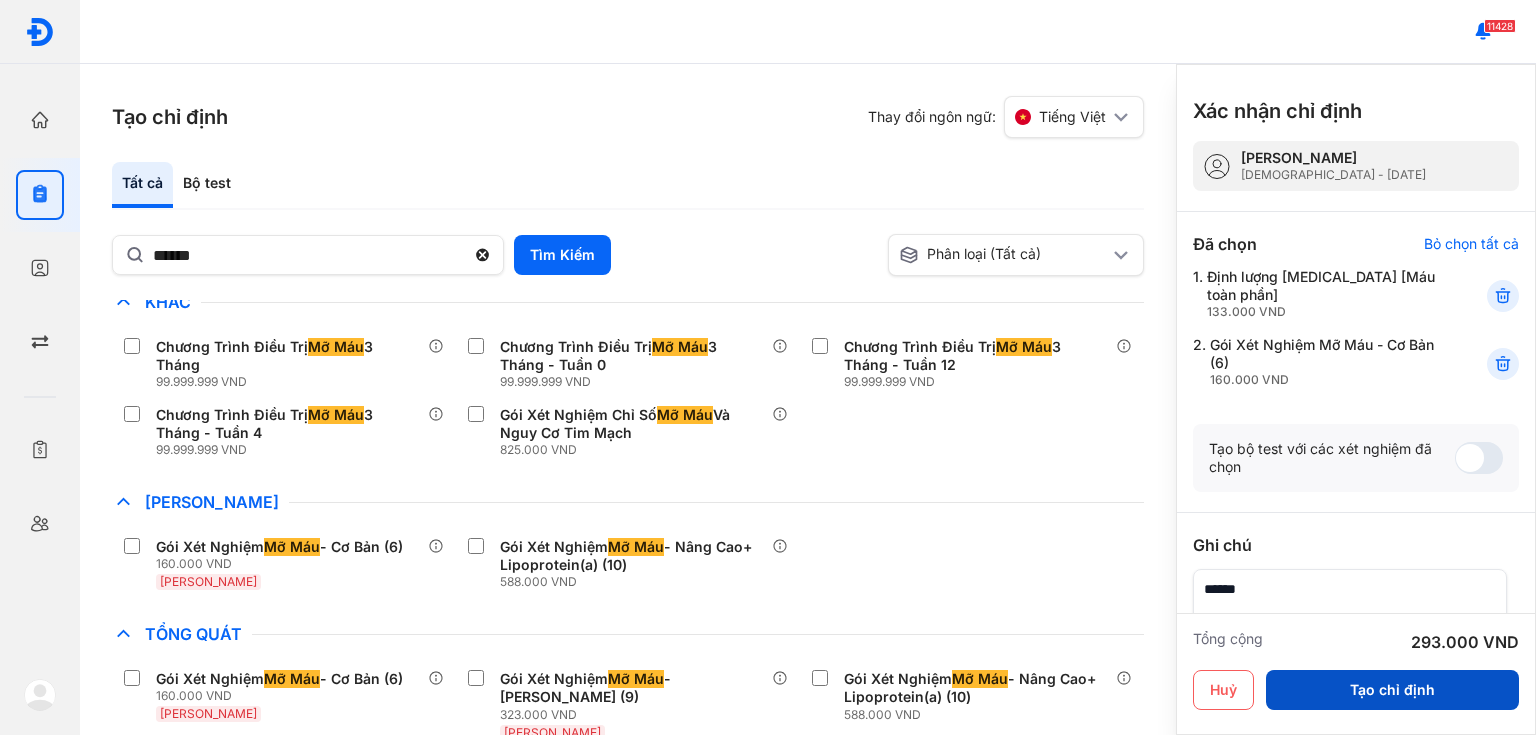 click on "Tạo chỉ định" at bounding box center [1392, 690] 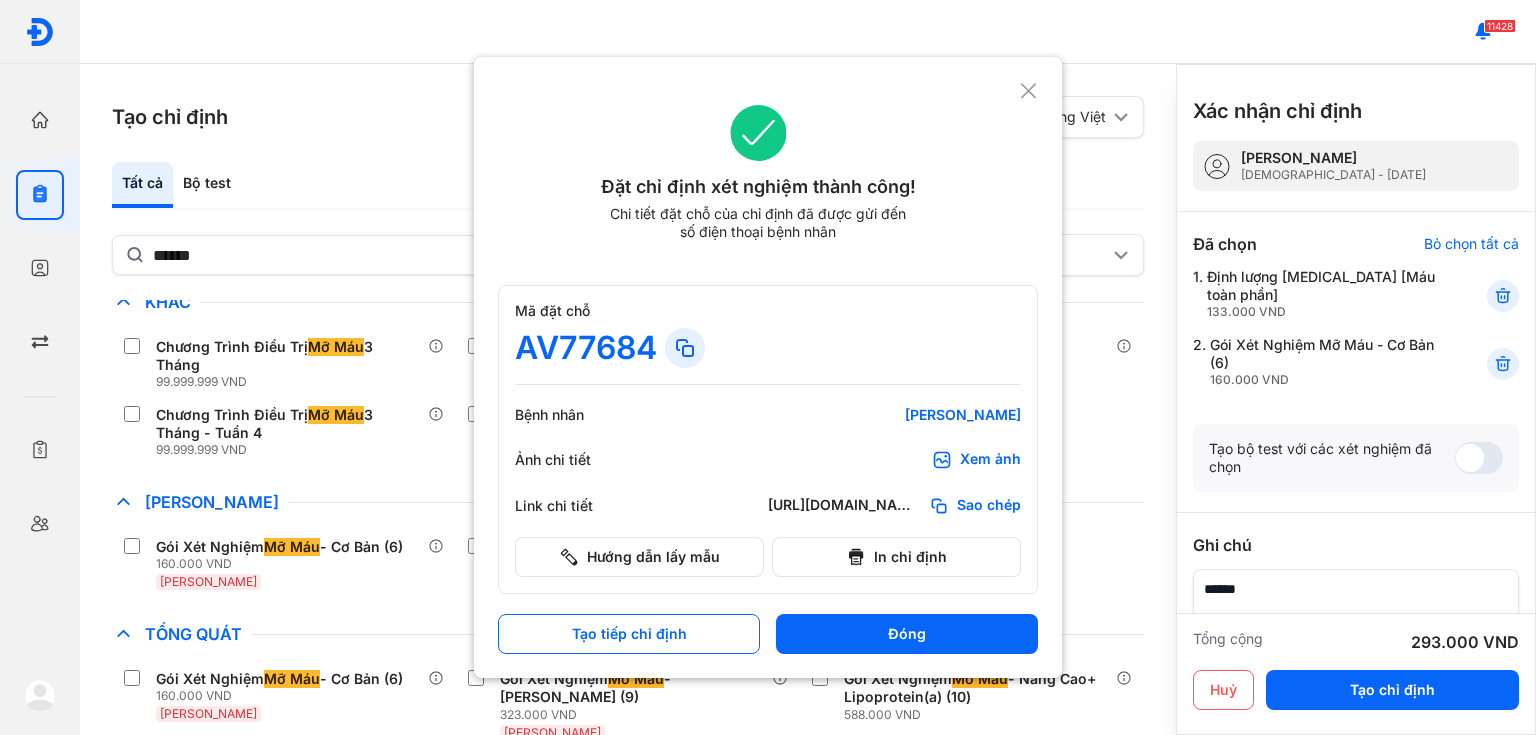 click on "Xem ảnh" at bounding box center [990, 460] 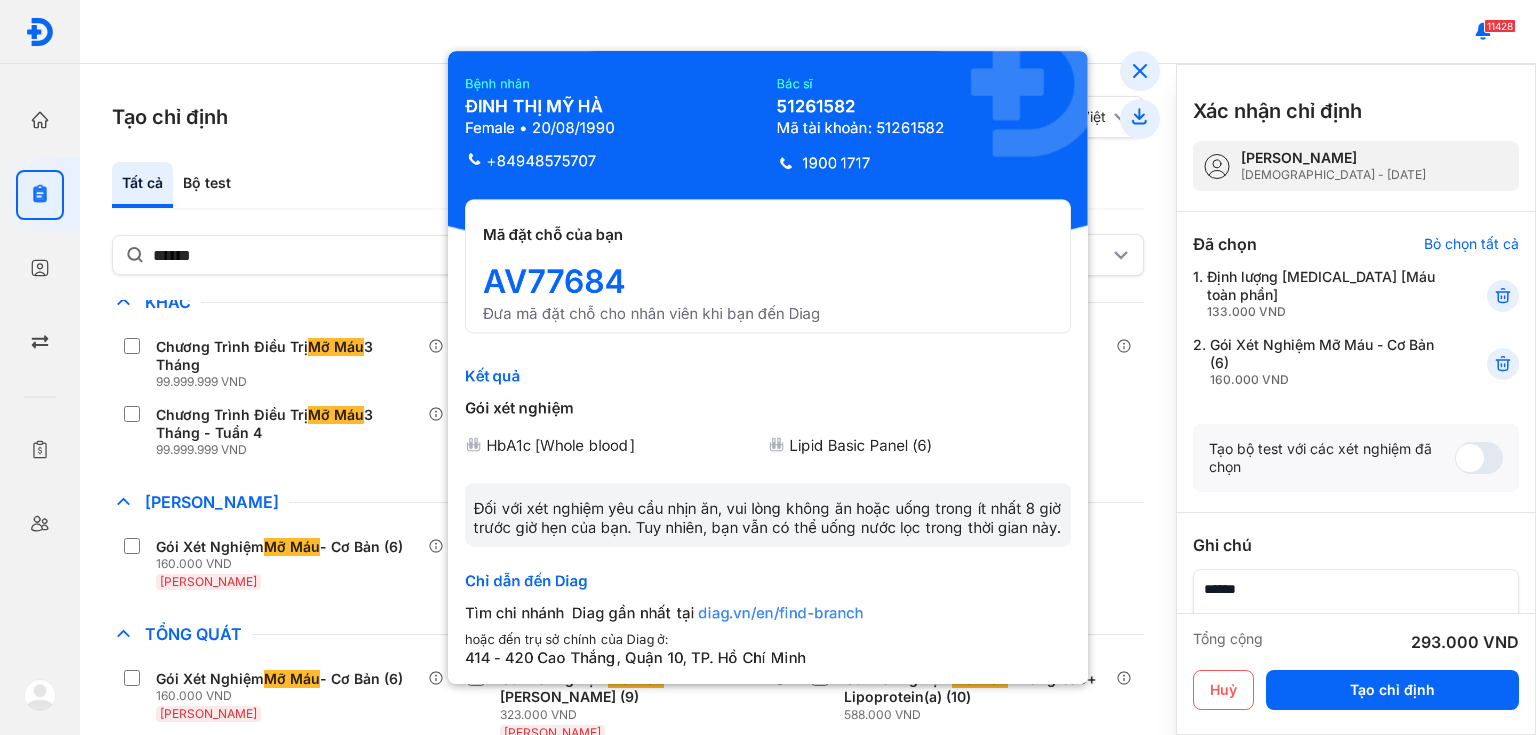 click at bounding box center [768, 367] 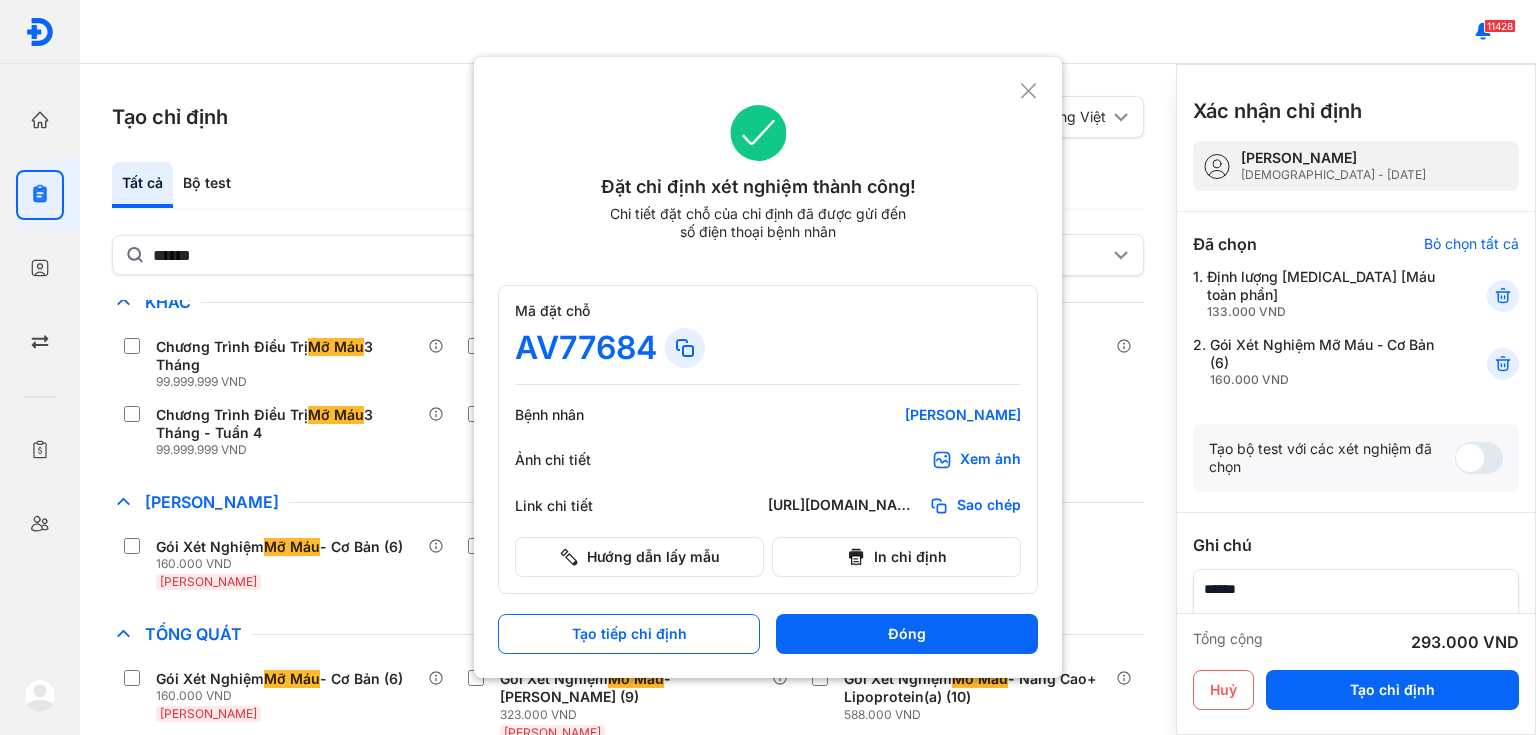 click at bounding box center [768, 367] 